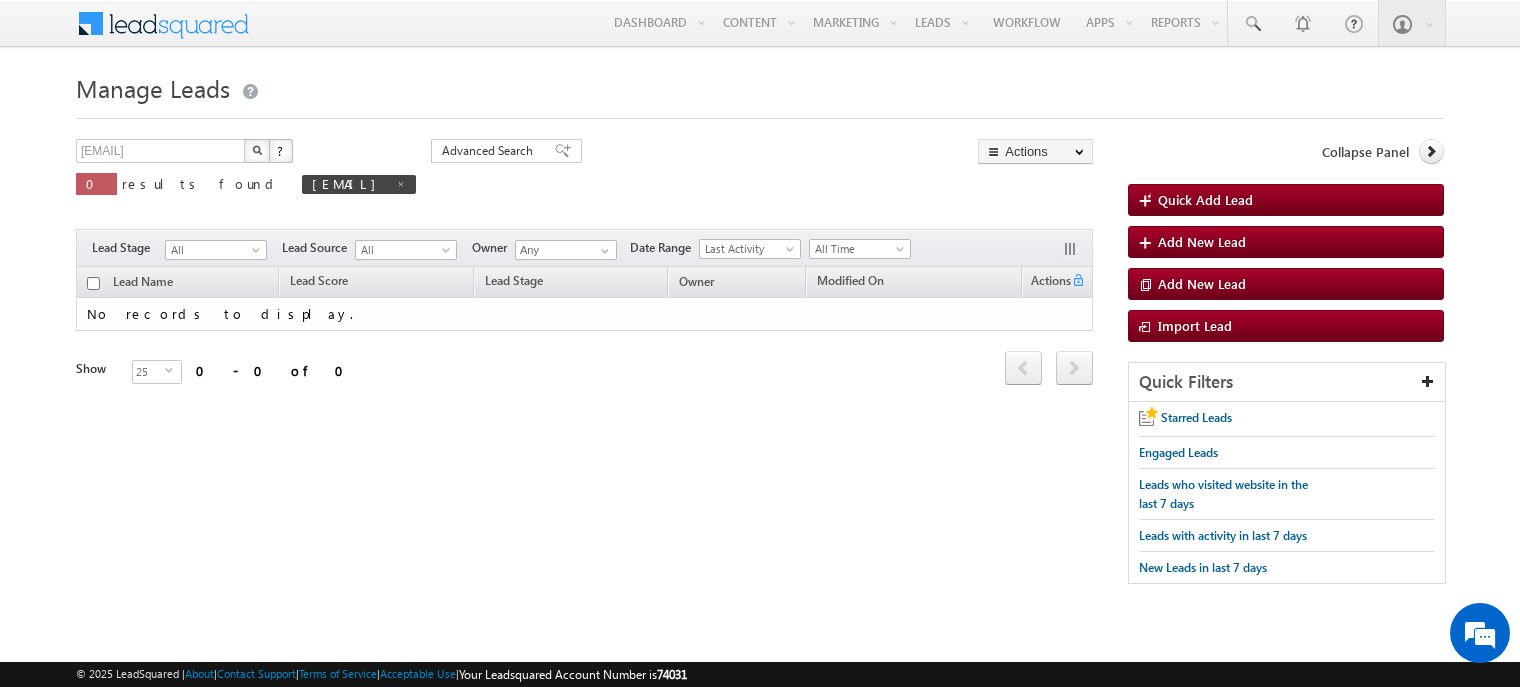 scroll, scrollTop: 0, scrollLeft: 0, axis: both 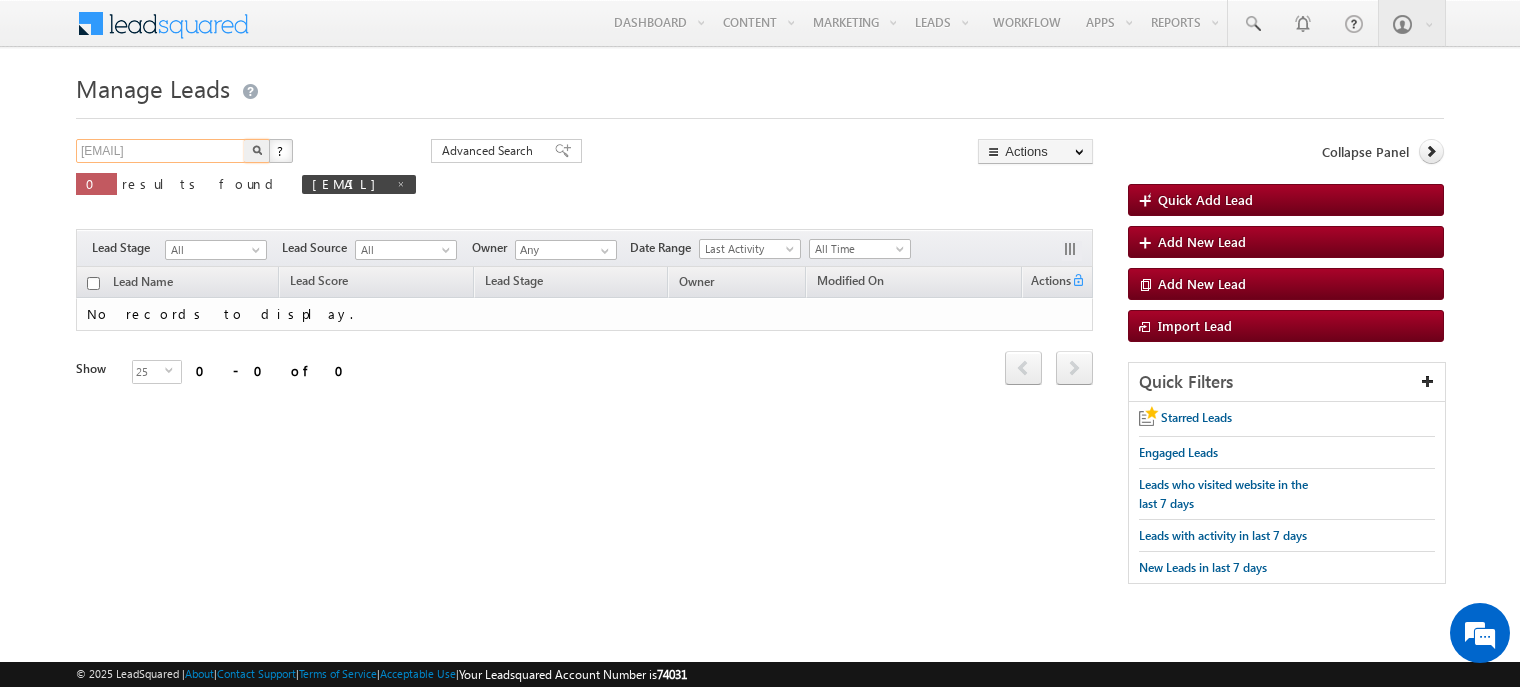 drag, startPoint x: 196, startPoint y: 158, endPoint x: -8, endPoint y: 125, distance: 206.65189 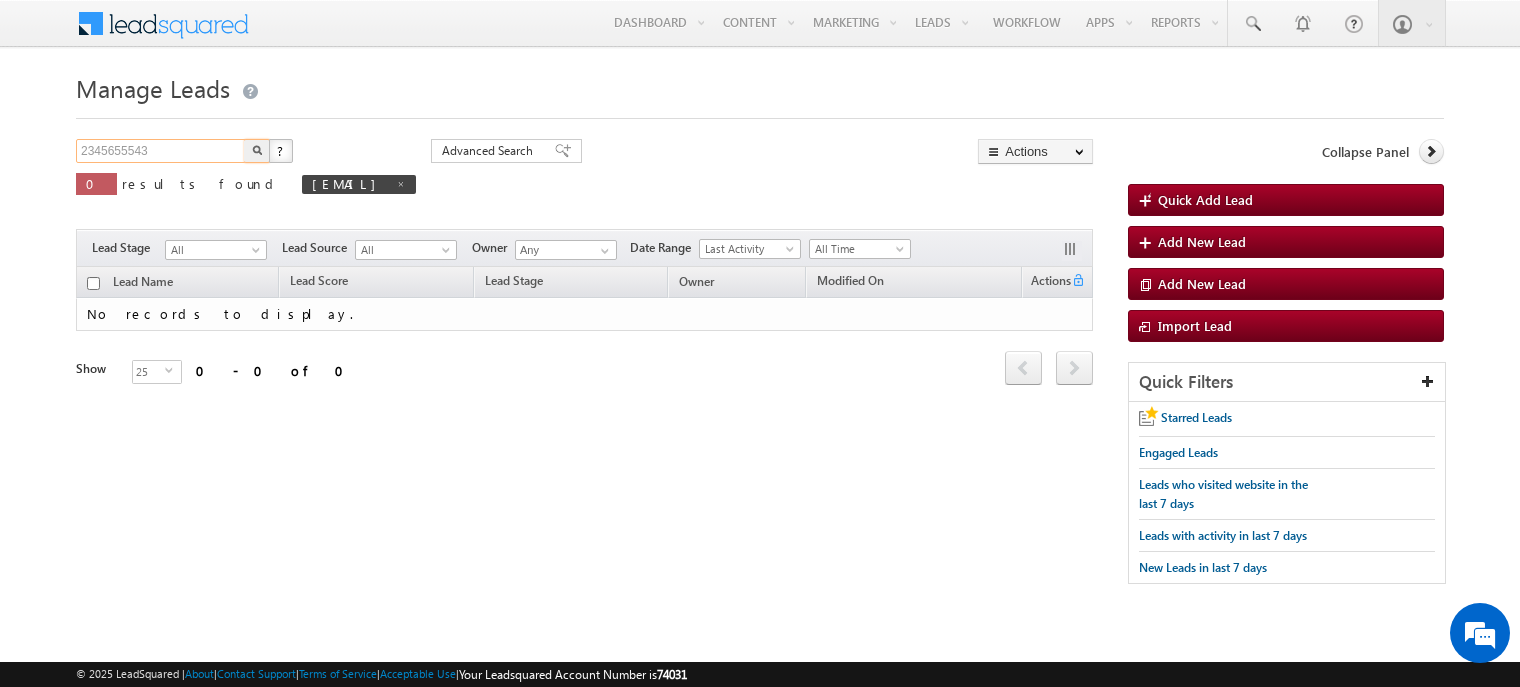 type on "2345655543" 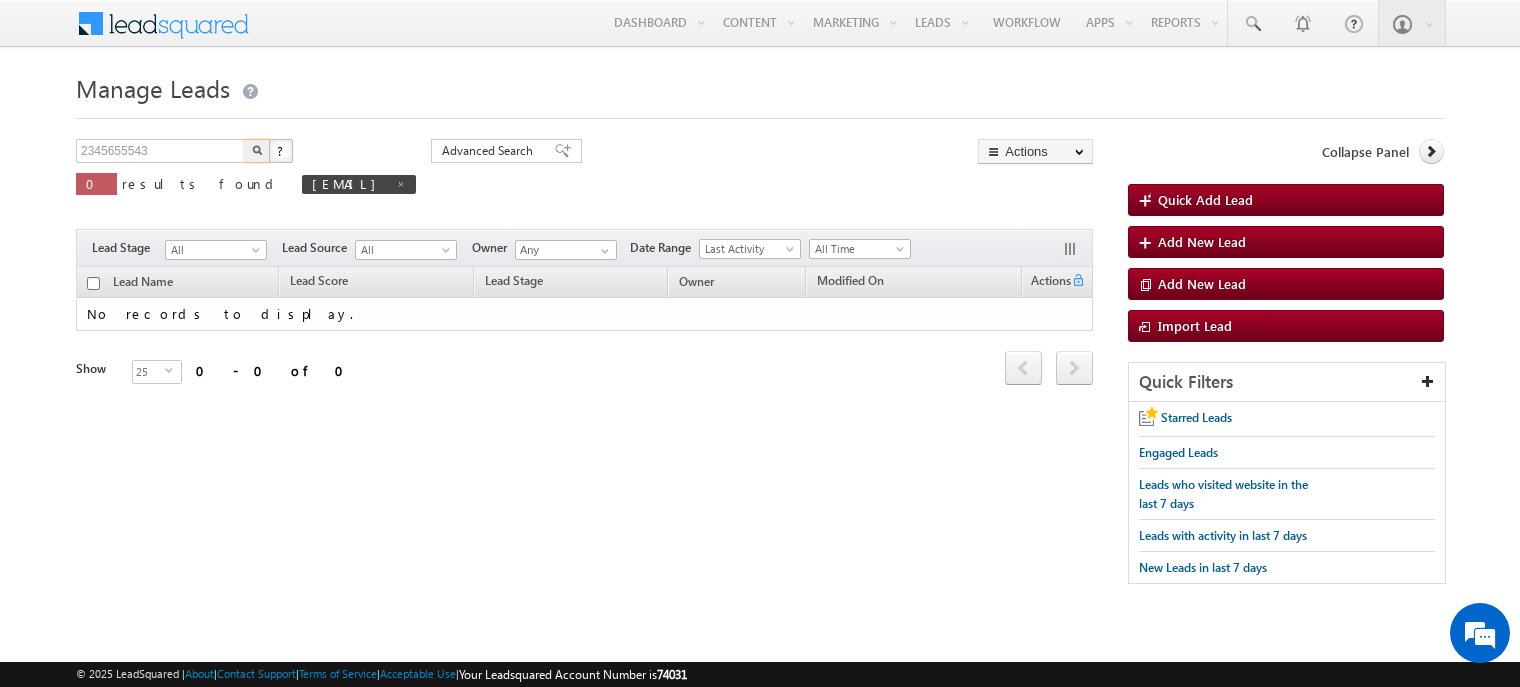 click at bounding box center (257, 151) 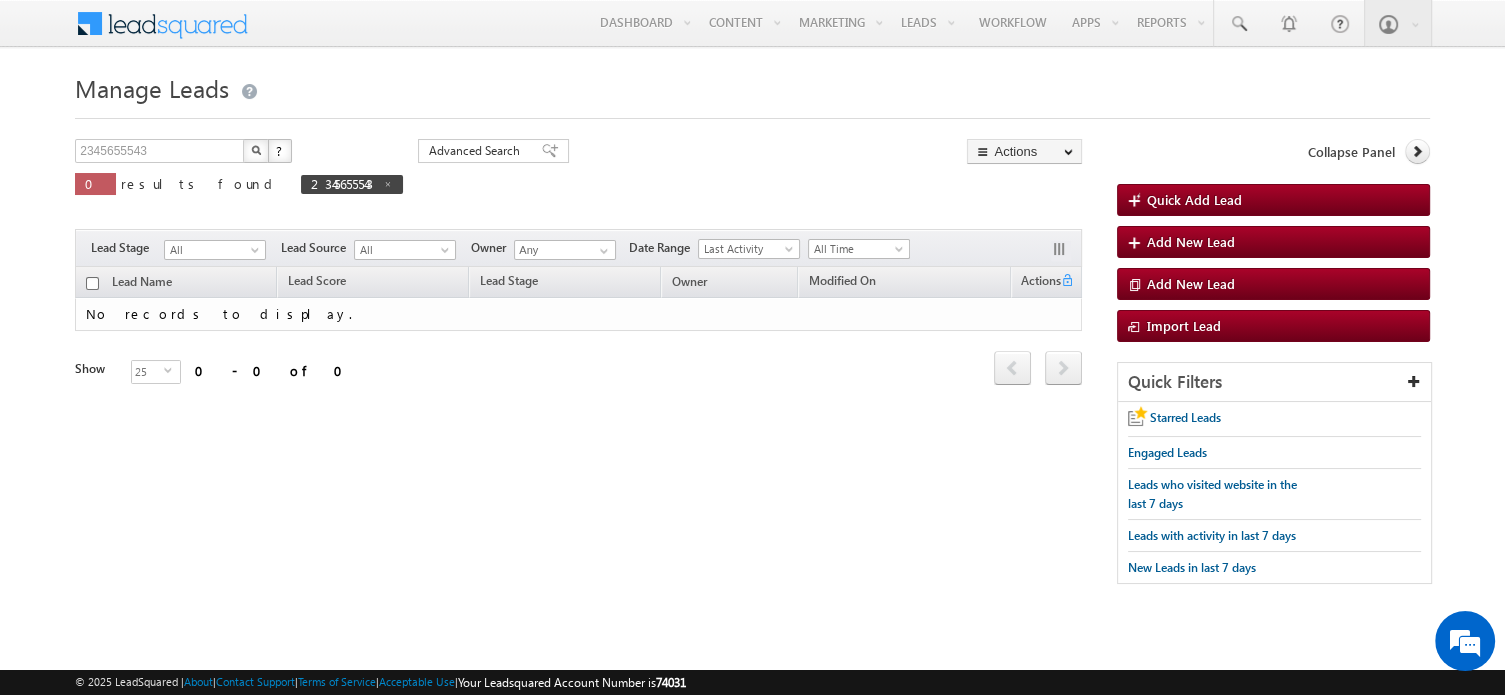 scroll, scrollTop: 8276, scrollLeft: 0, axis: vertical 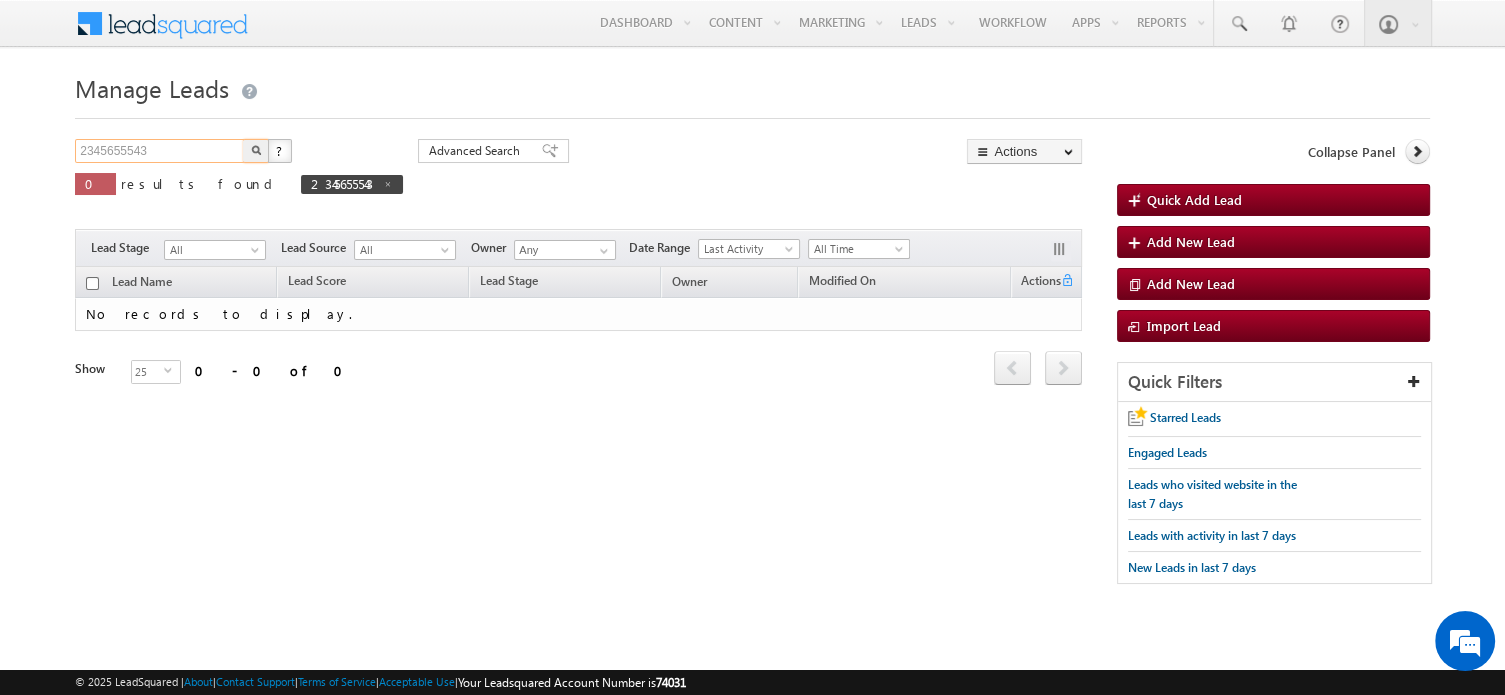 click on "2345655543" at bounding box center [160, 151] 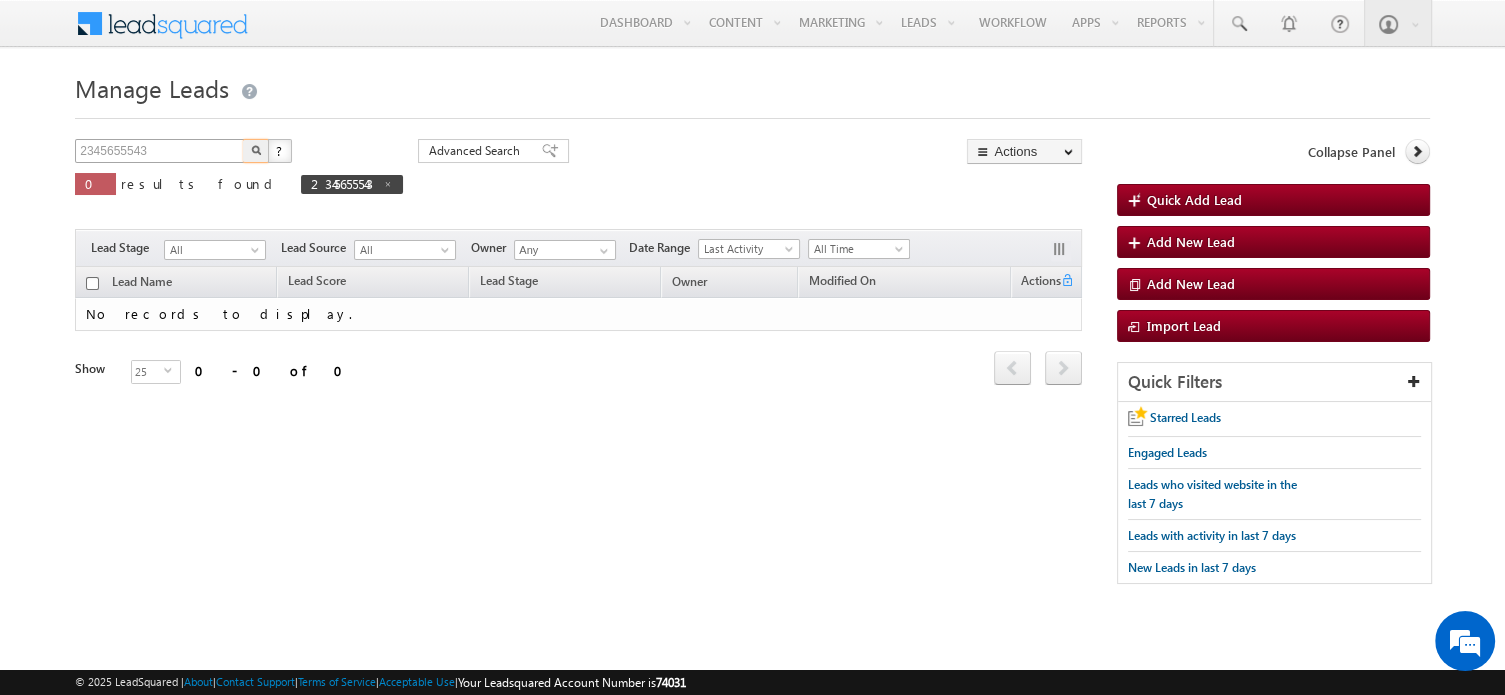 click at bounding box center (256, 151) 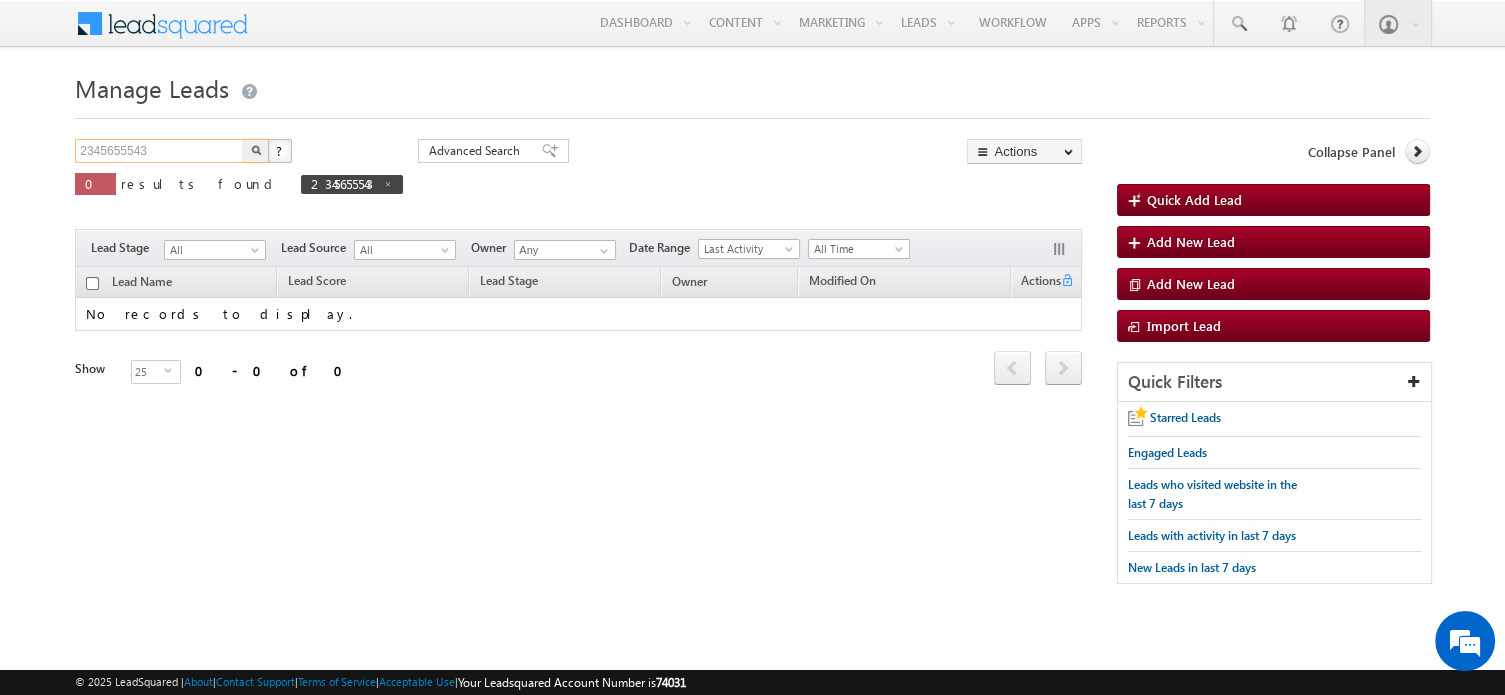 click on "2345655543" at bounding box center (160, 151) 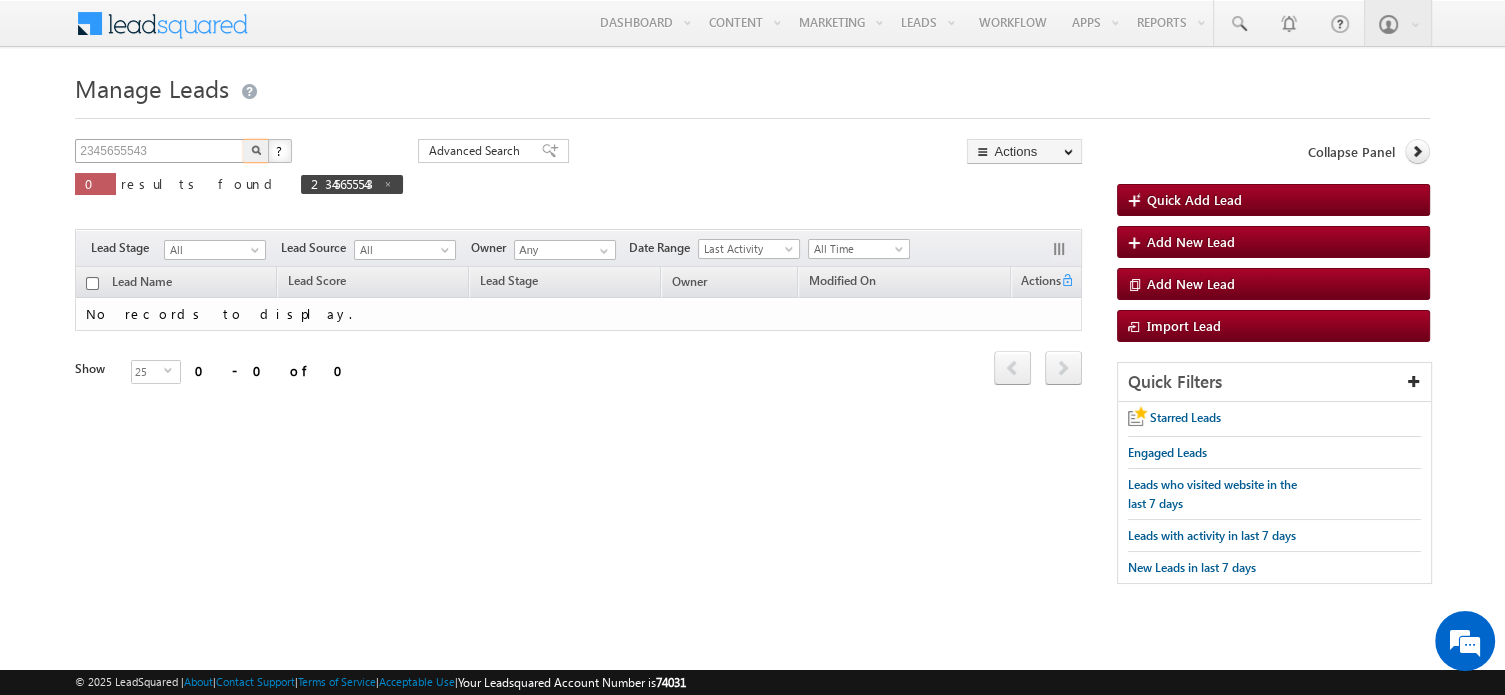 click at bounding box center (256, 151) 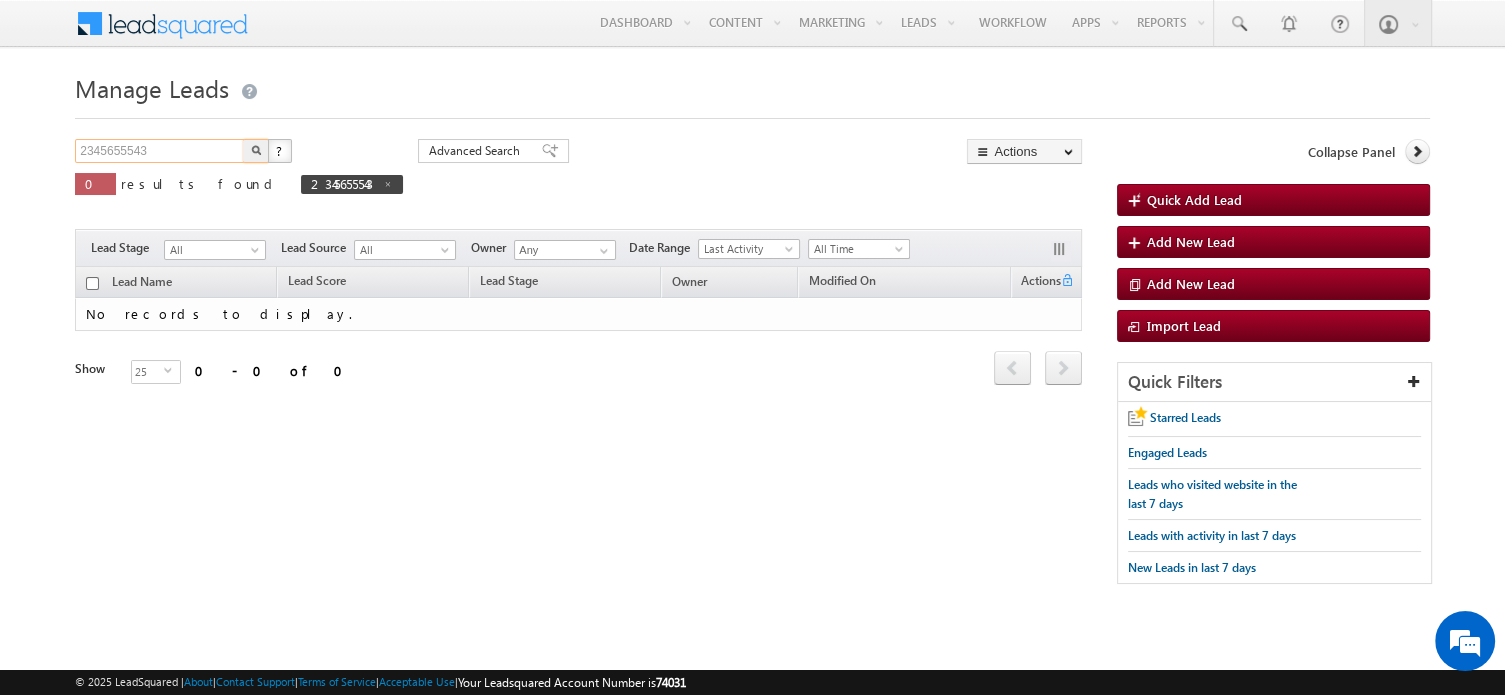click on "2345655543" at bounding box center (160, 151) 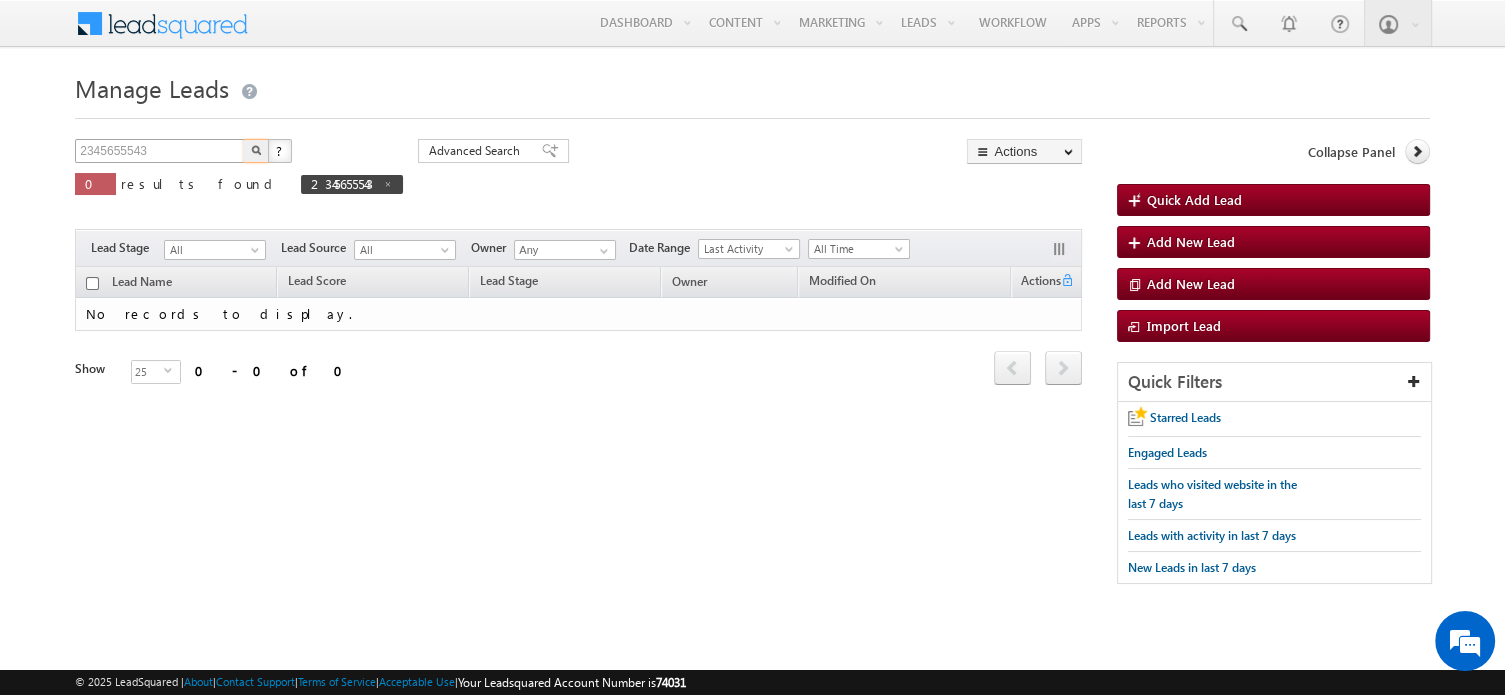 click at bounding box center [256, 151] 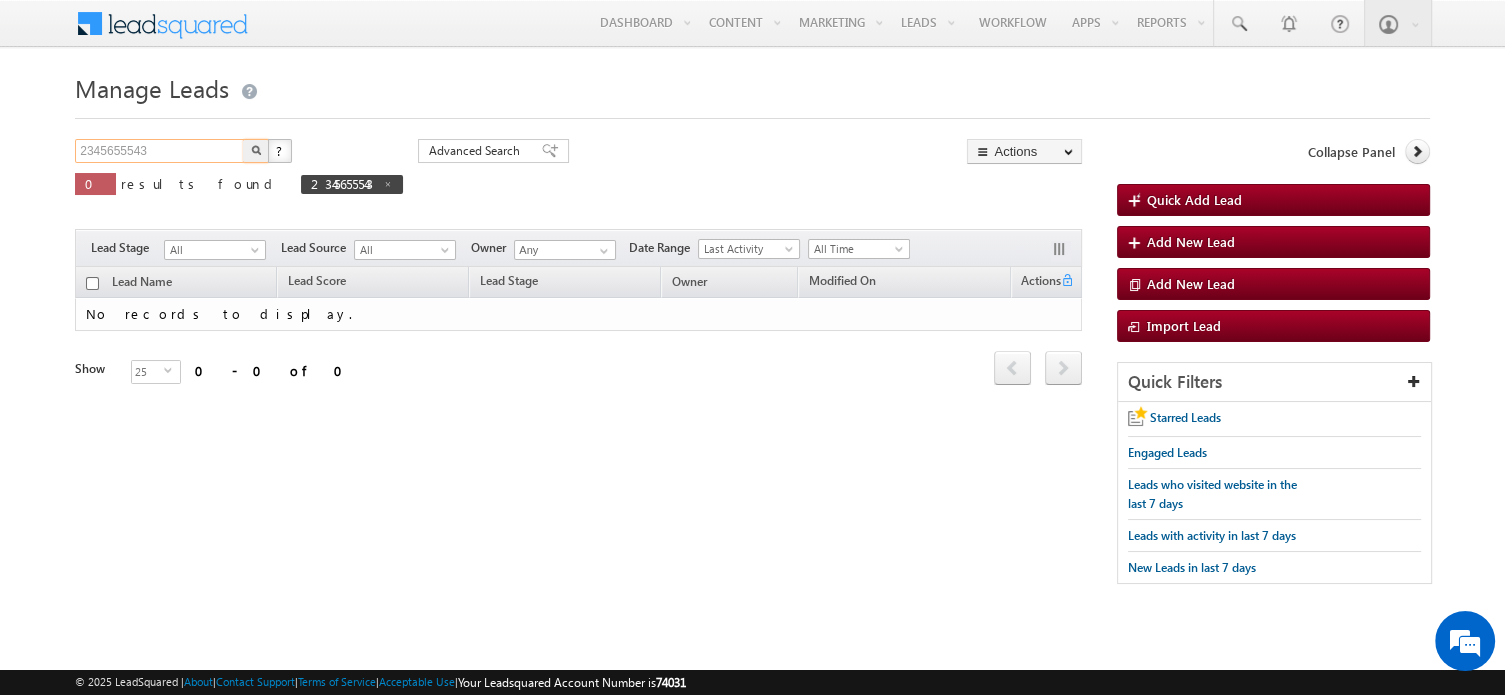 drag, startPoint x: 168, startPoint y: 145, endPoint x: -8, endPoint y: 123, distance: 177.36967 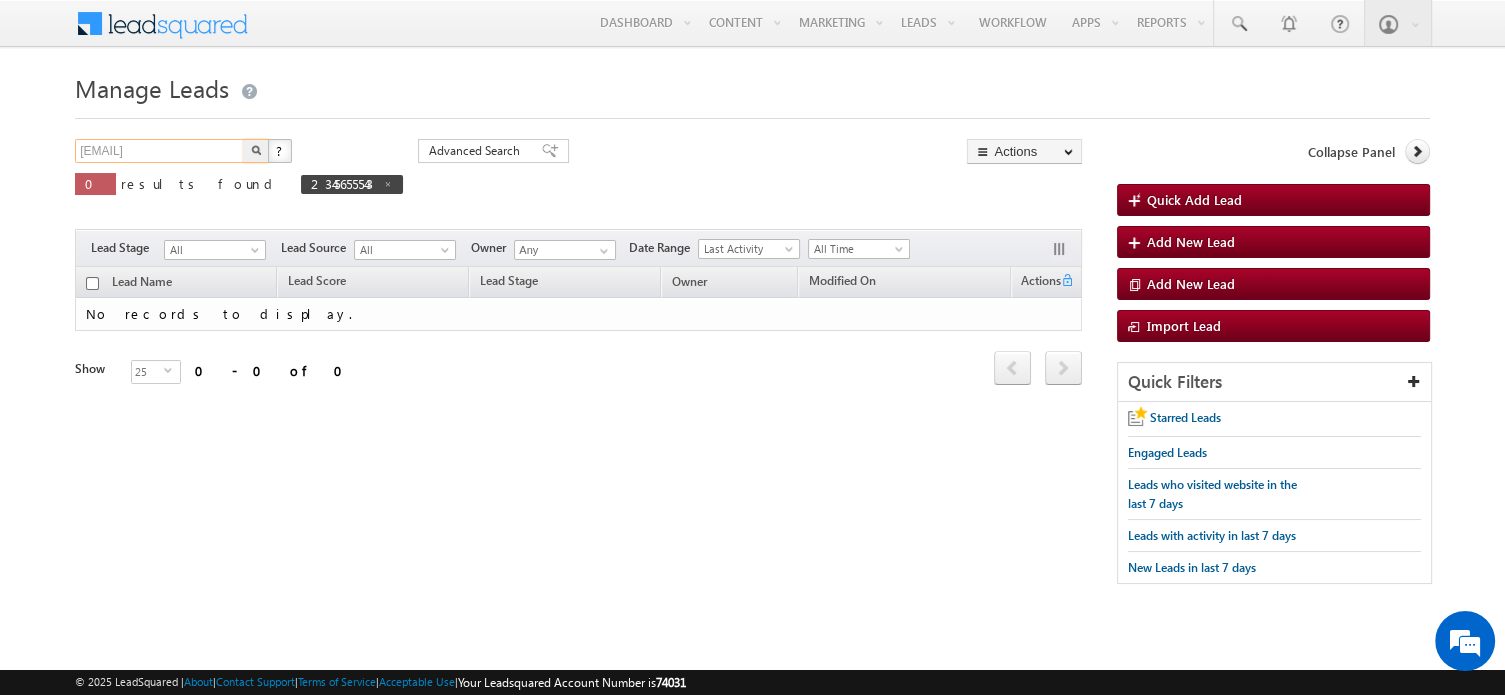 type on "[EMAIL]" 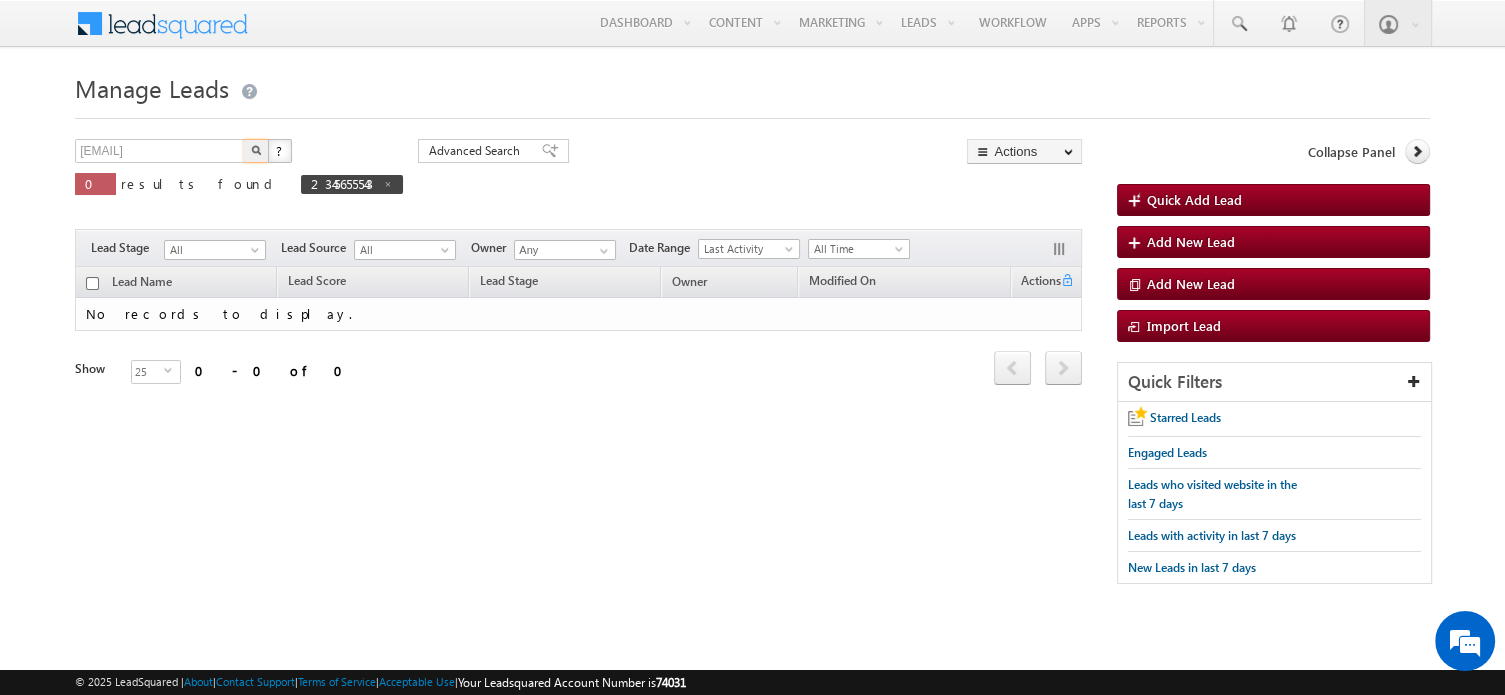 click at bounding box center (256, 151) 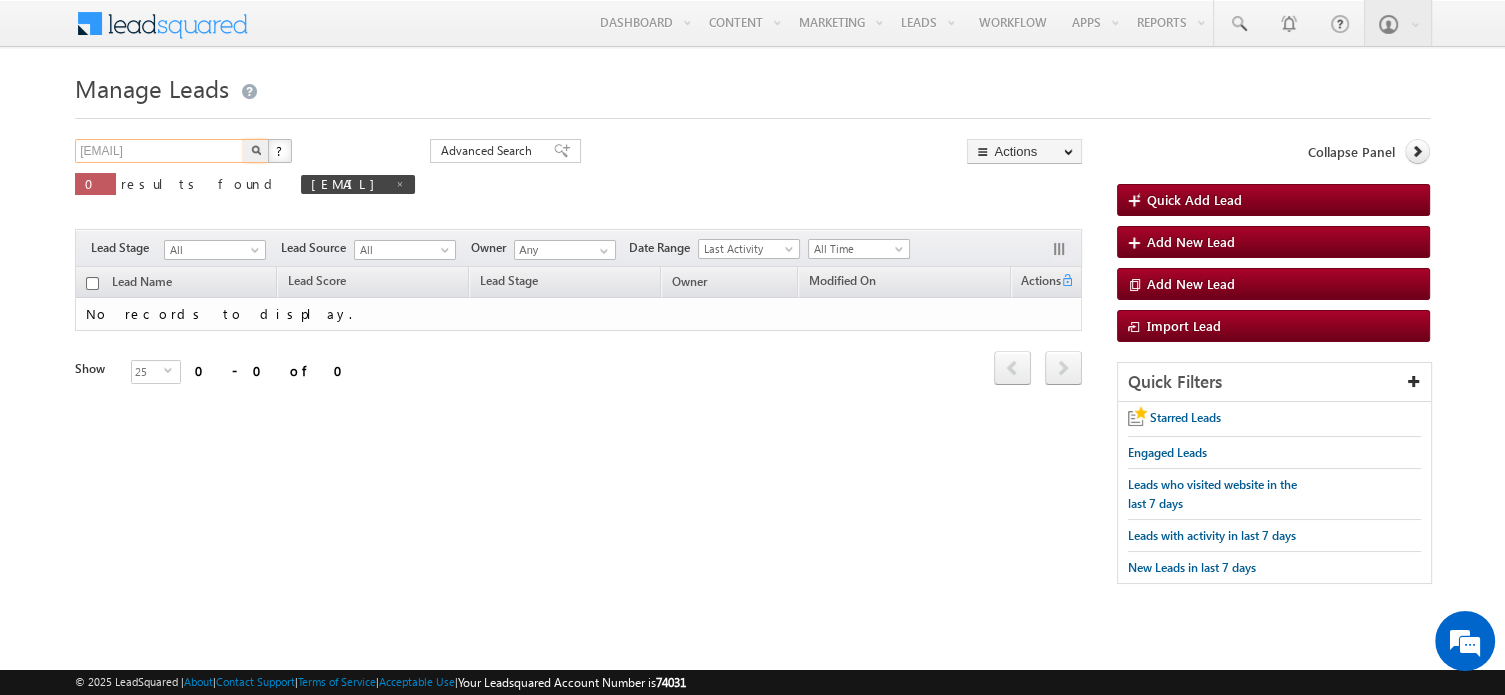 click on "[EMAIL]" at bounding box center [160, 151] 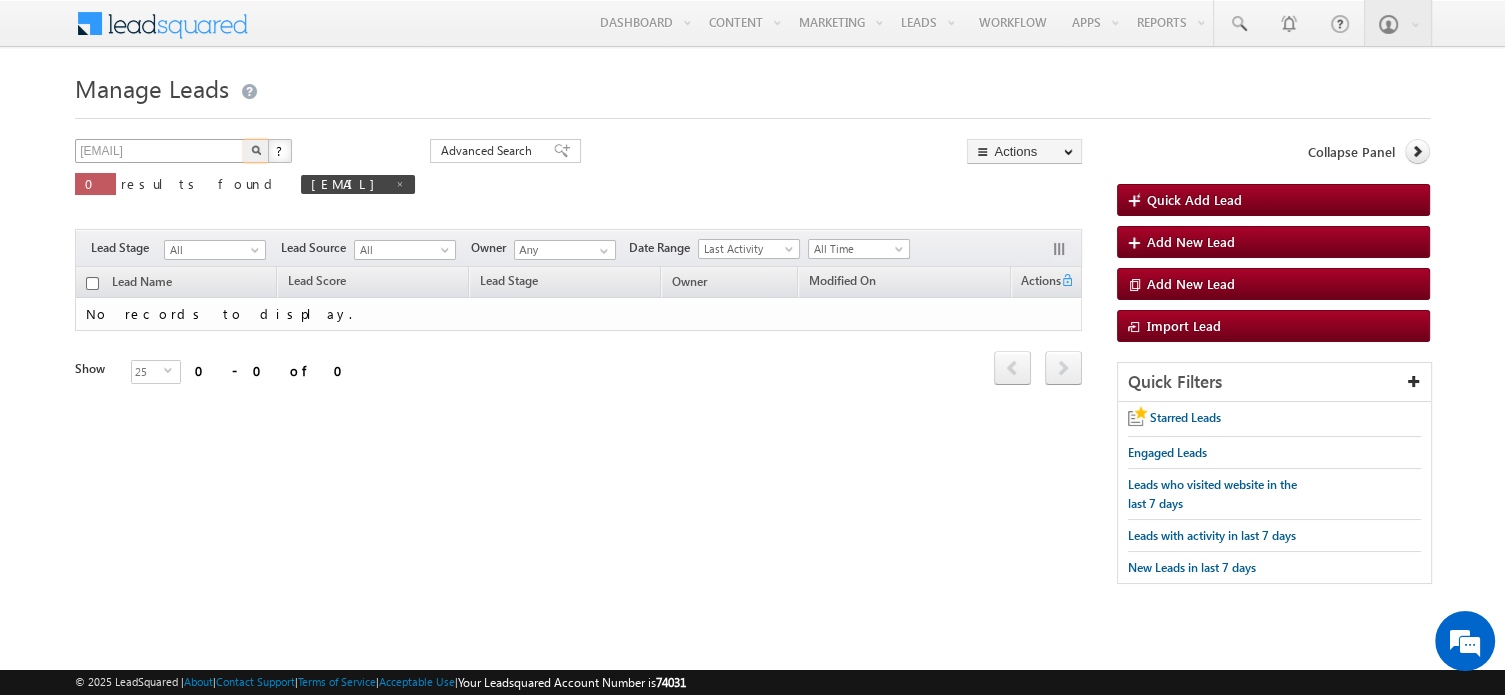 click at bounding box center [256, 151] 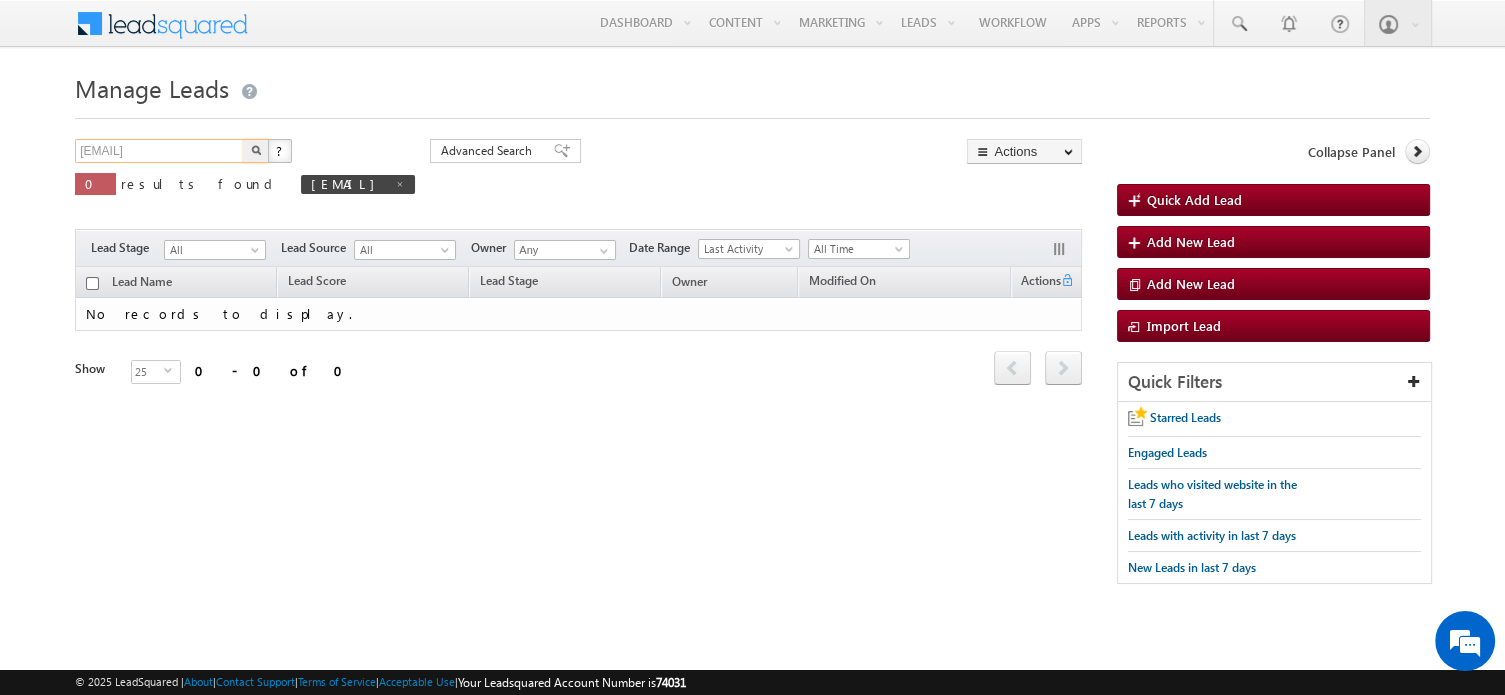 drag, startPoint x: 209, startPoint y: 146, endPoint x: -8, endPoint y: 77, distance: 227.70595 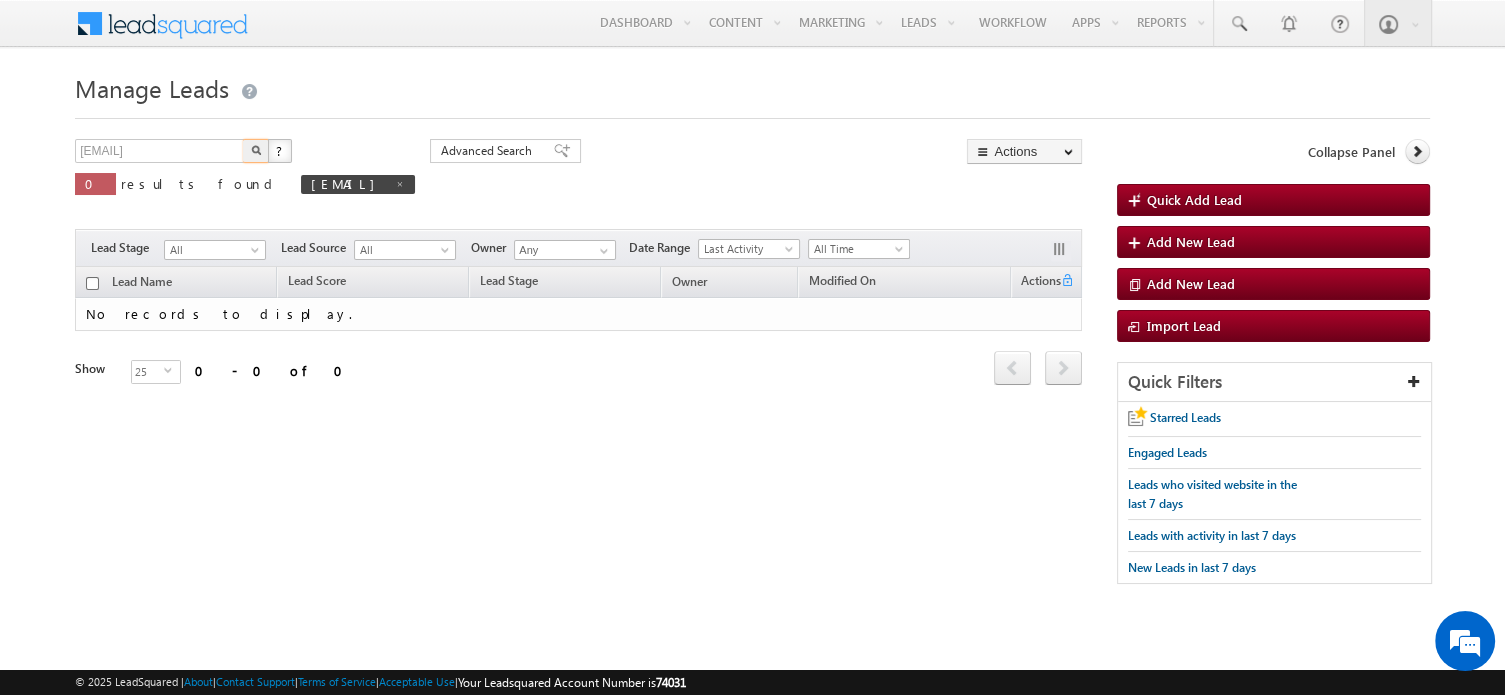 click at bounding box center (256, 151) 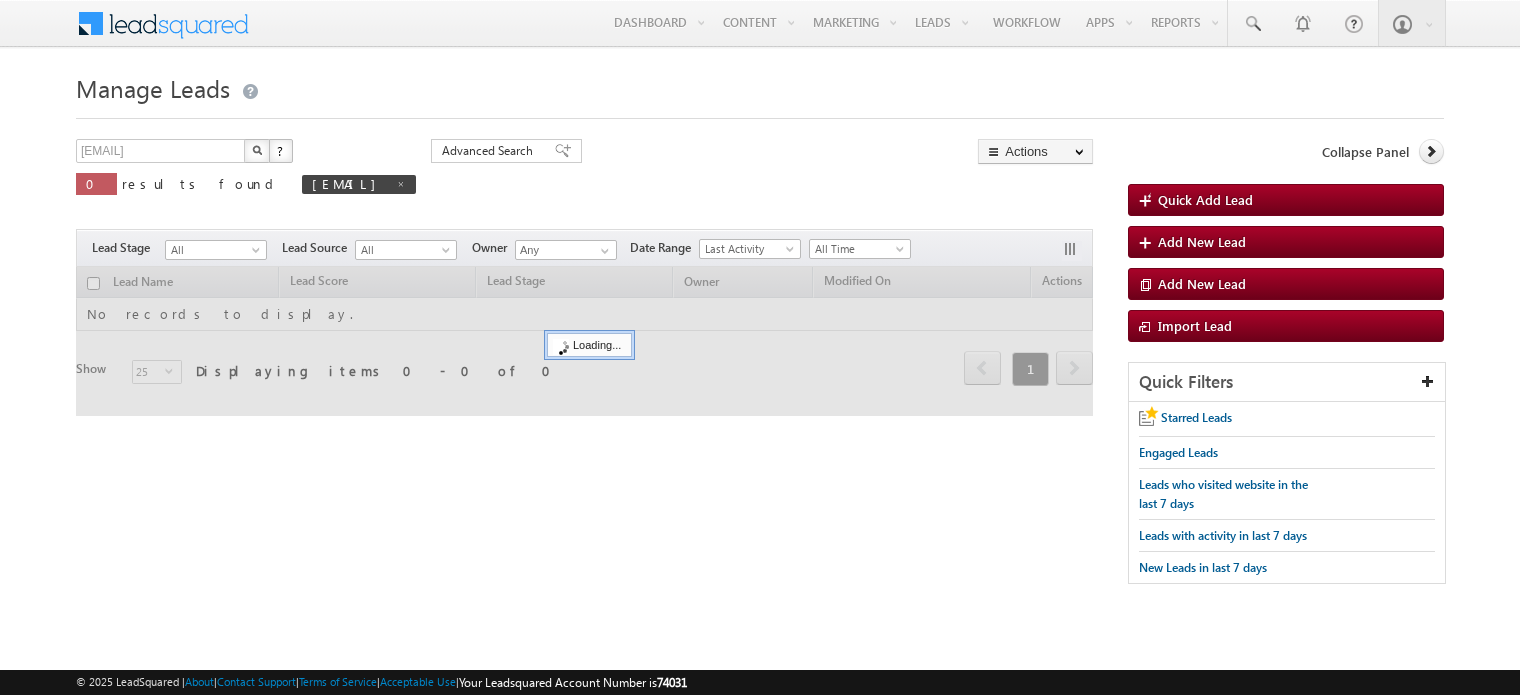 scroll, scrollTop: 0, scrollLeft: 0, axis: both 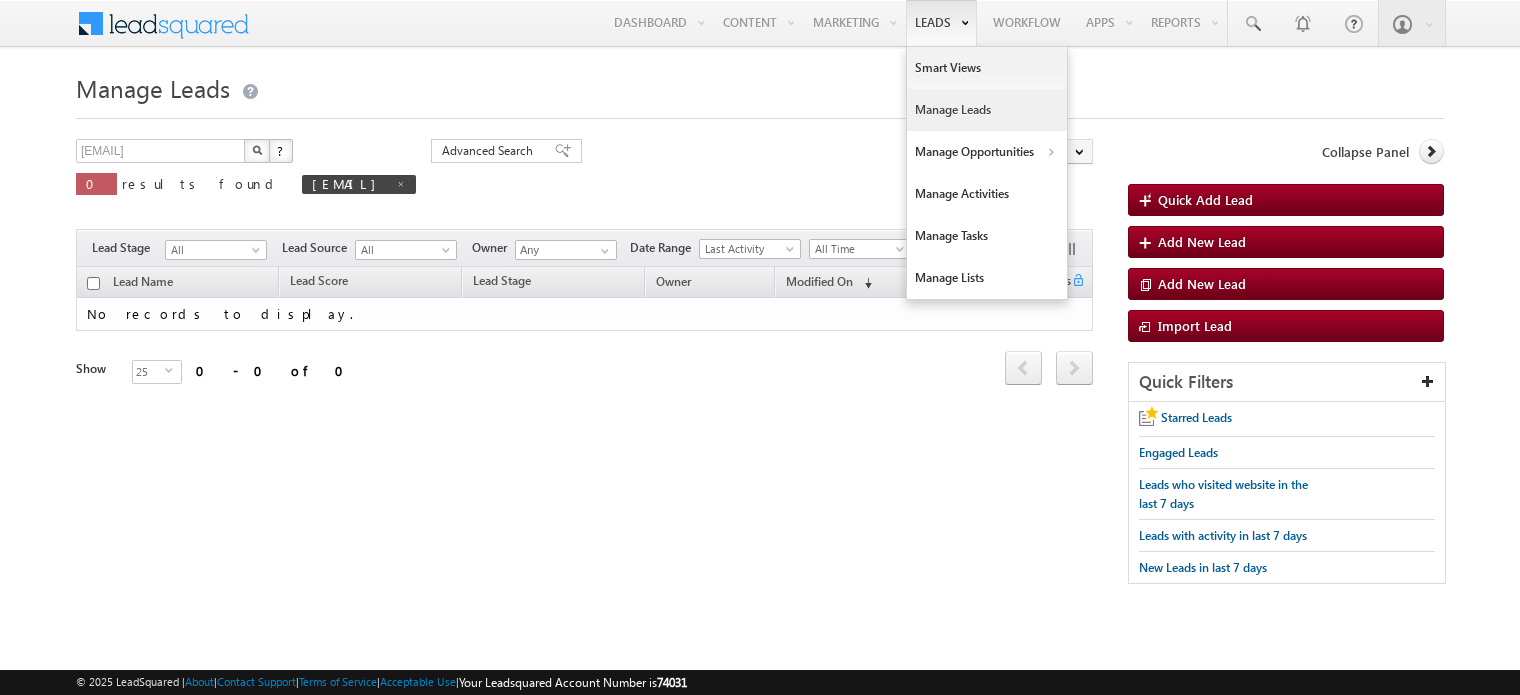 click on "Leads" at bounding box center (941, 23) 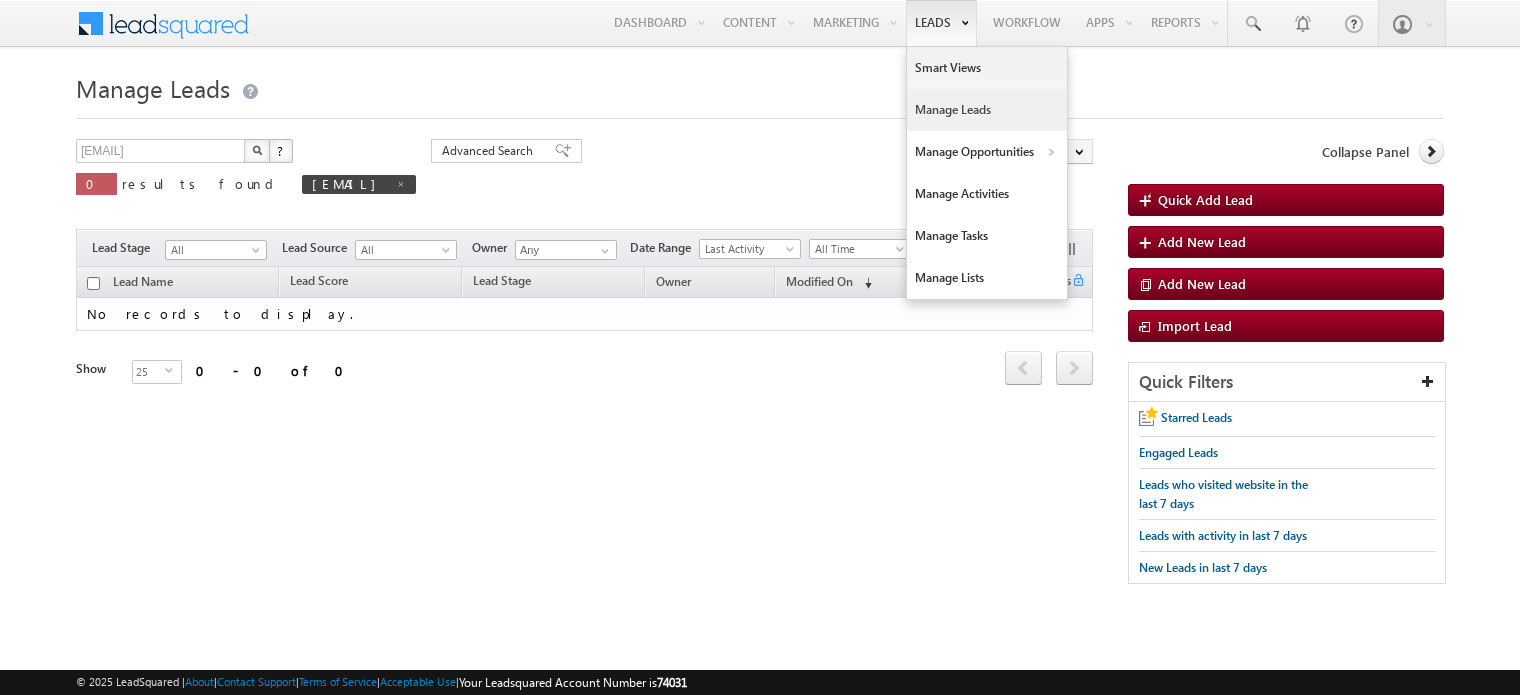 scroll, scrollTop: 8276, scrollLeft: 0, axis: vertical 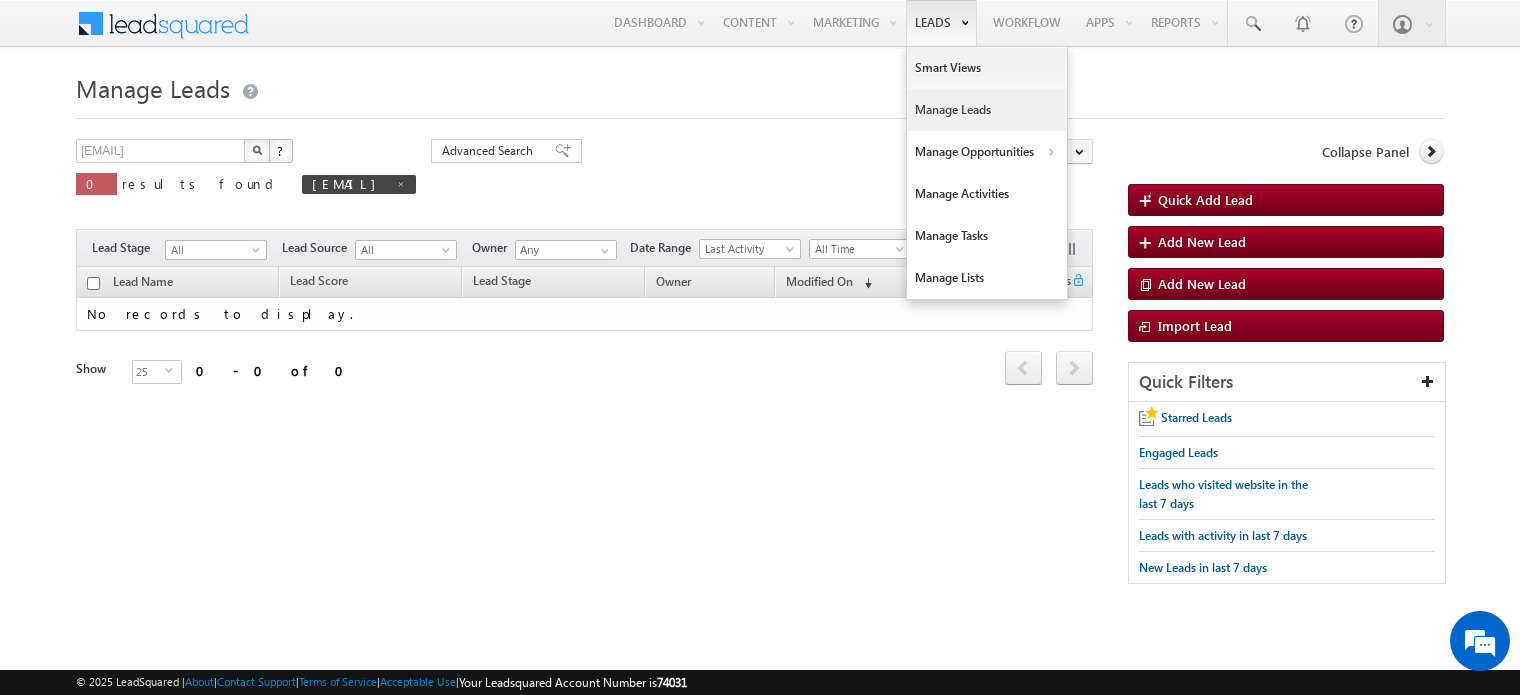 click on "Manage Leads" at bounding box center (987, 110) 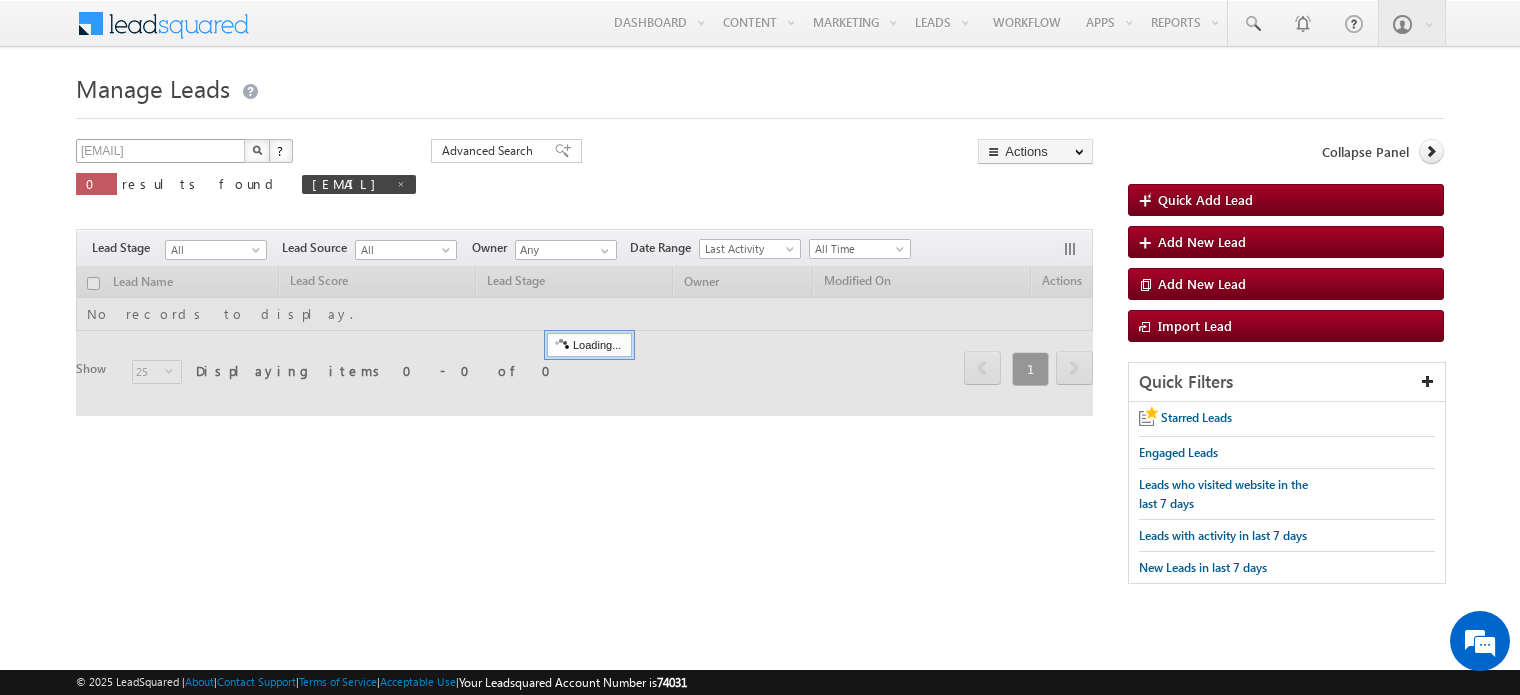 scroll, scrollTop: 0, scrollLeft: 0, axis: both 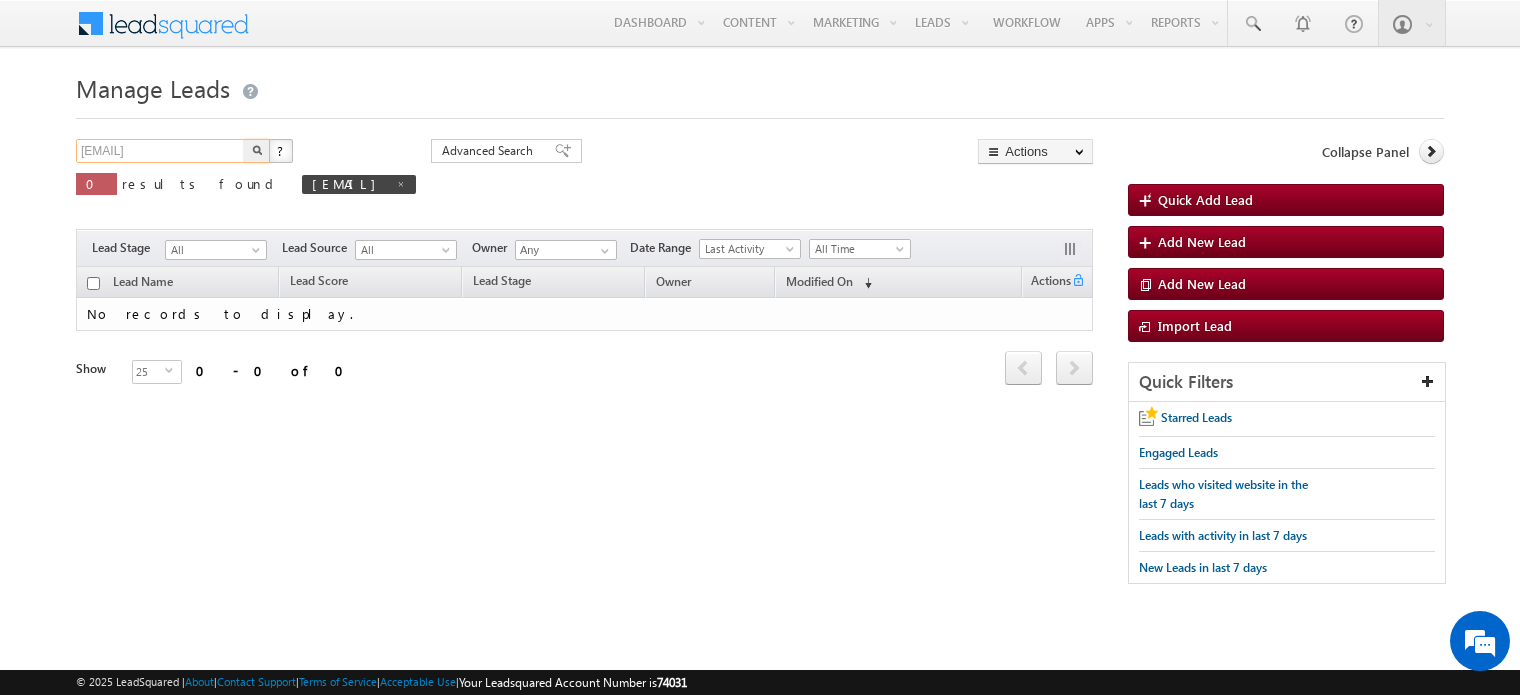 click on "[EMAIL]" at bounding box center (161, 151) 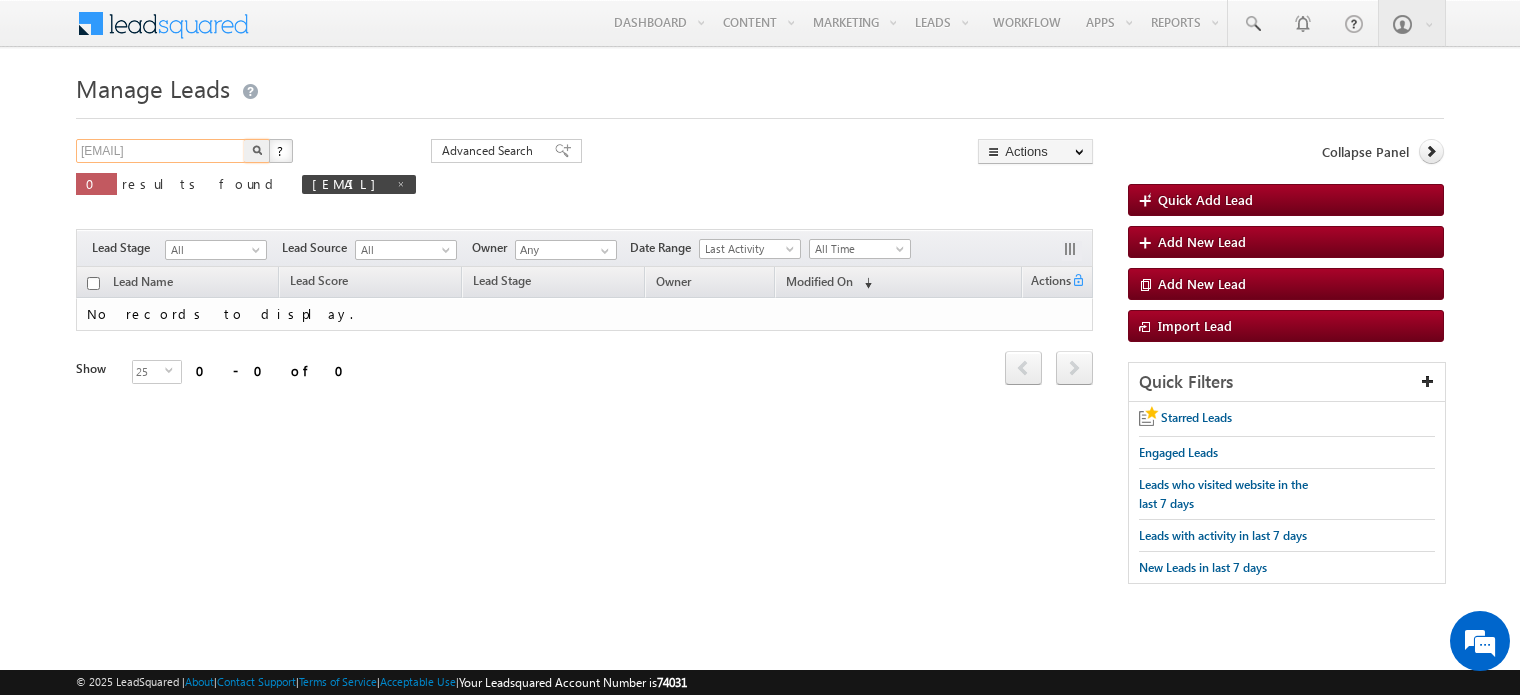 scroll, scrollTop: 8276, scrollLeft: 0, axis: vertical 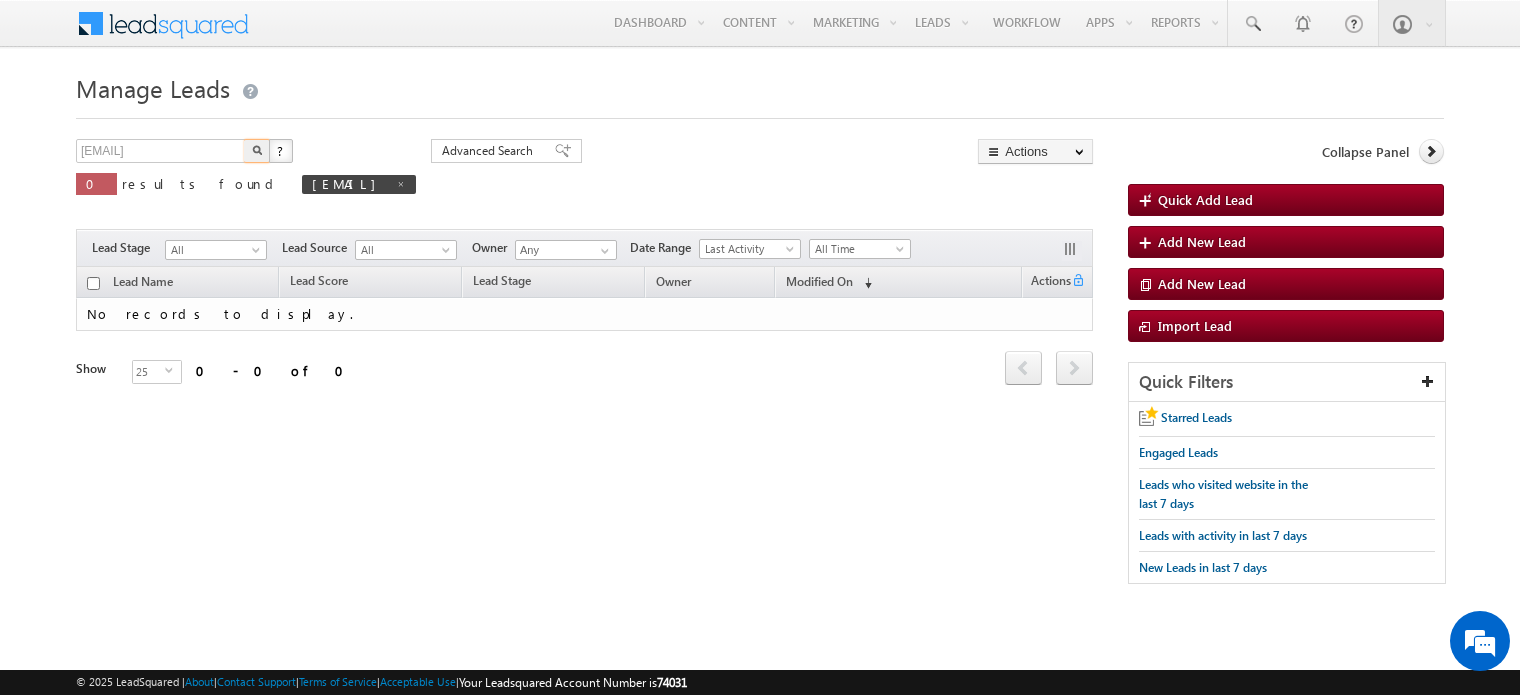click at bounding box center (257, 151) 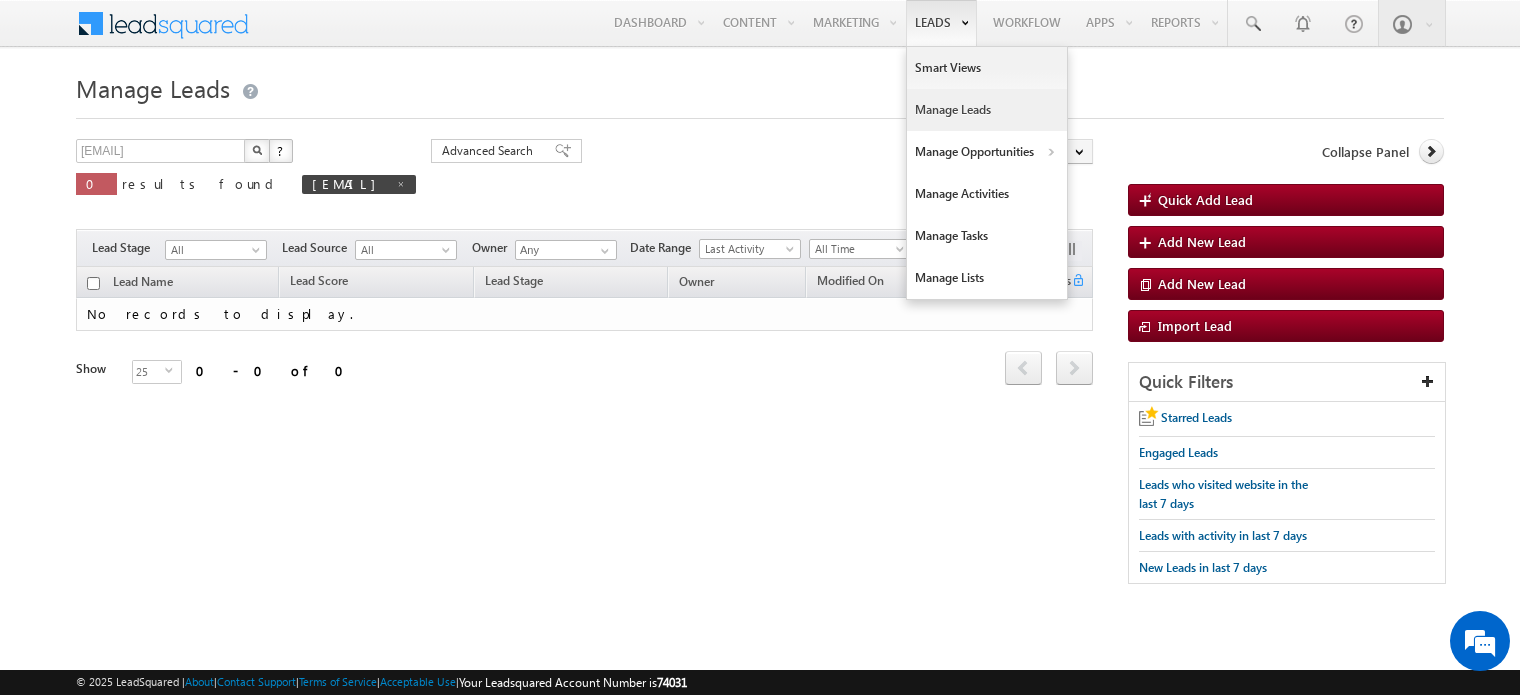 click on "Manage Leads" at bounding box center (987, 110) 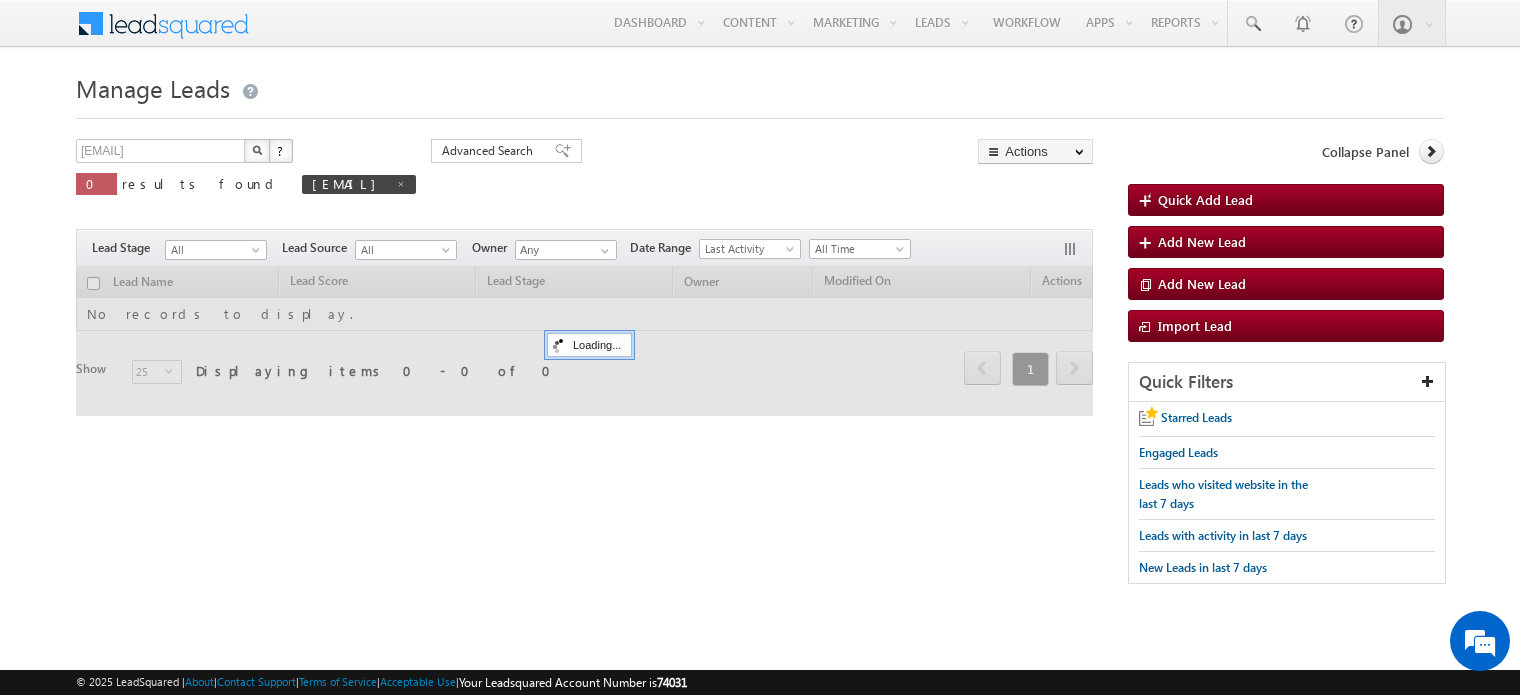 scroll, scrollTop: 0, scrollLeft: 0, axis: both 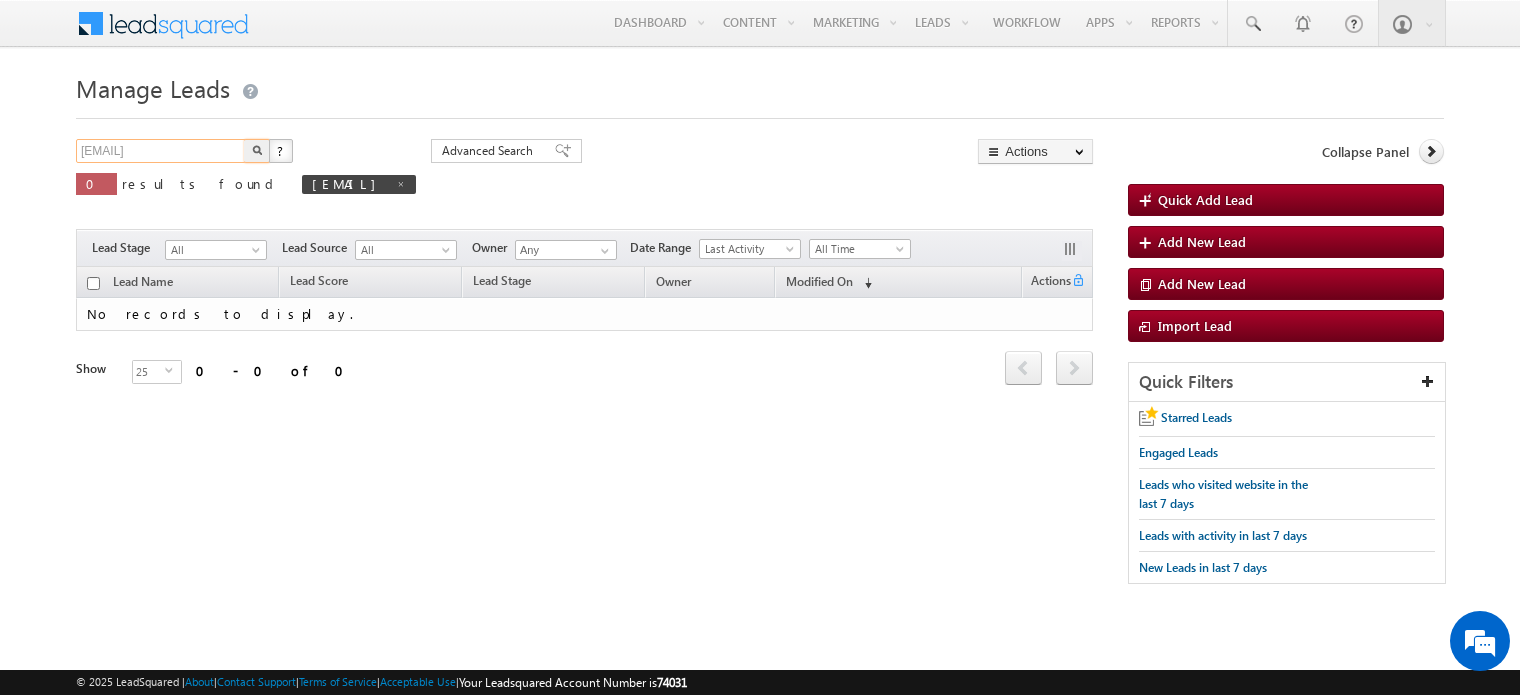 click on "[EMAIL]" at bounding box center (161, 151) 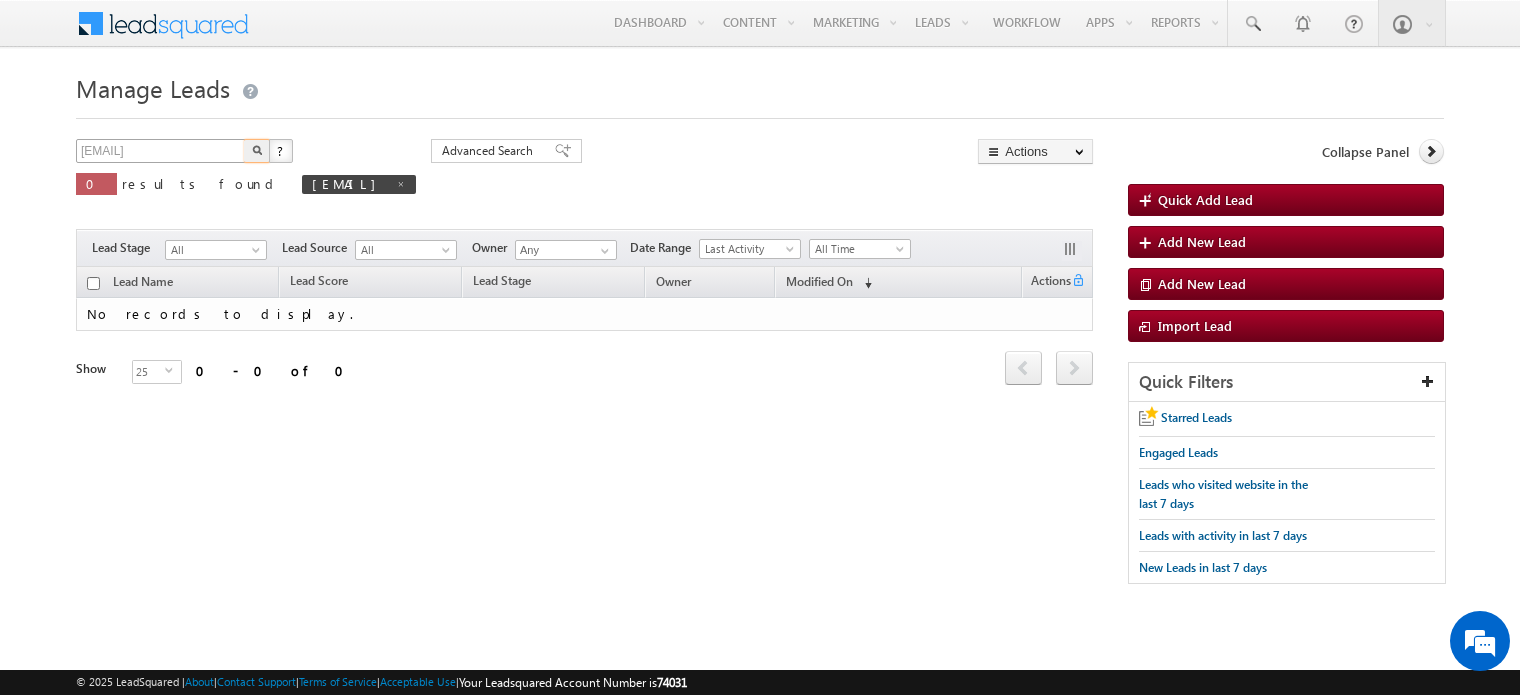 click at bounding box center (257, 151) 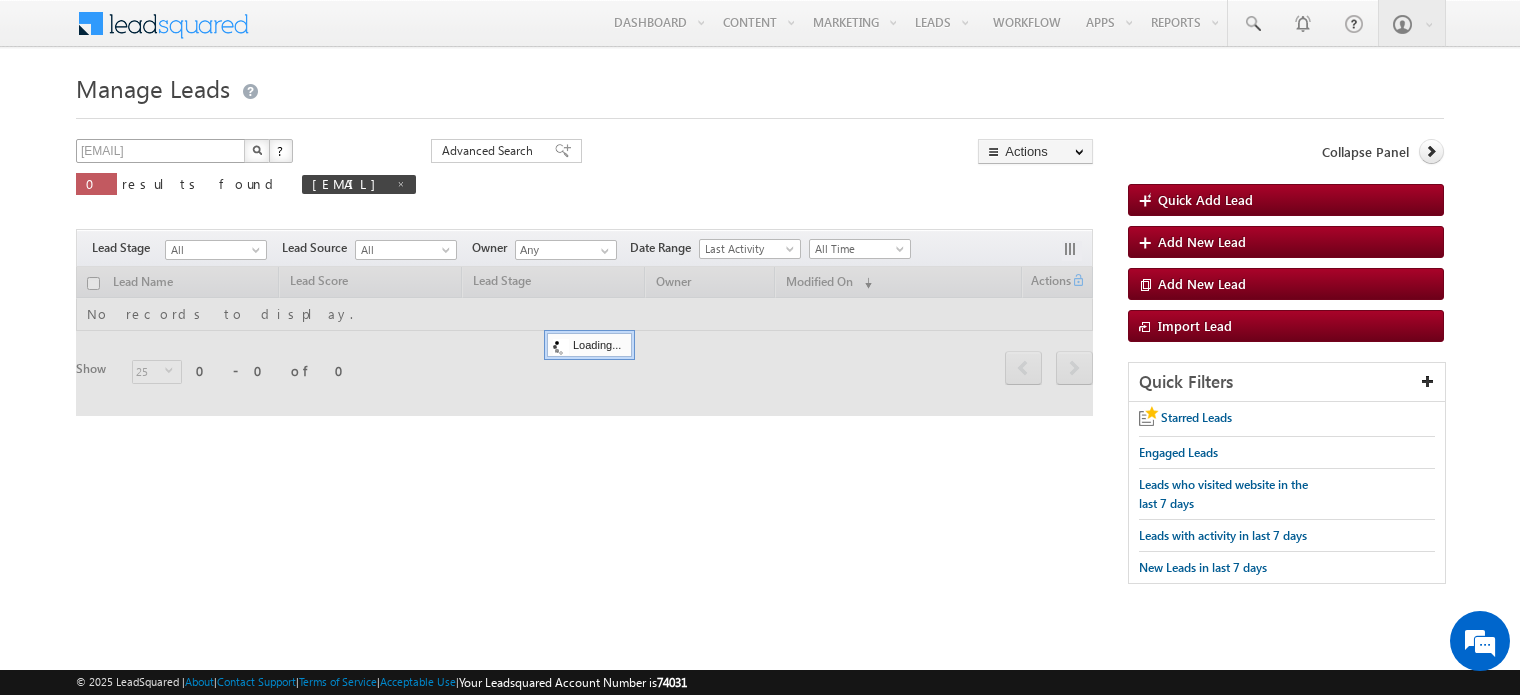 type 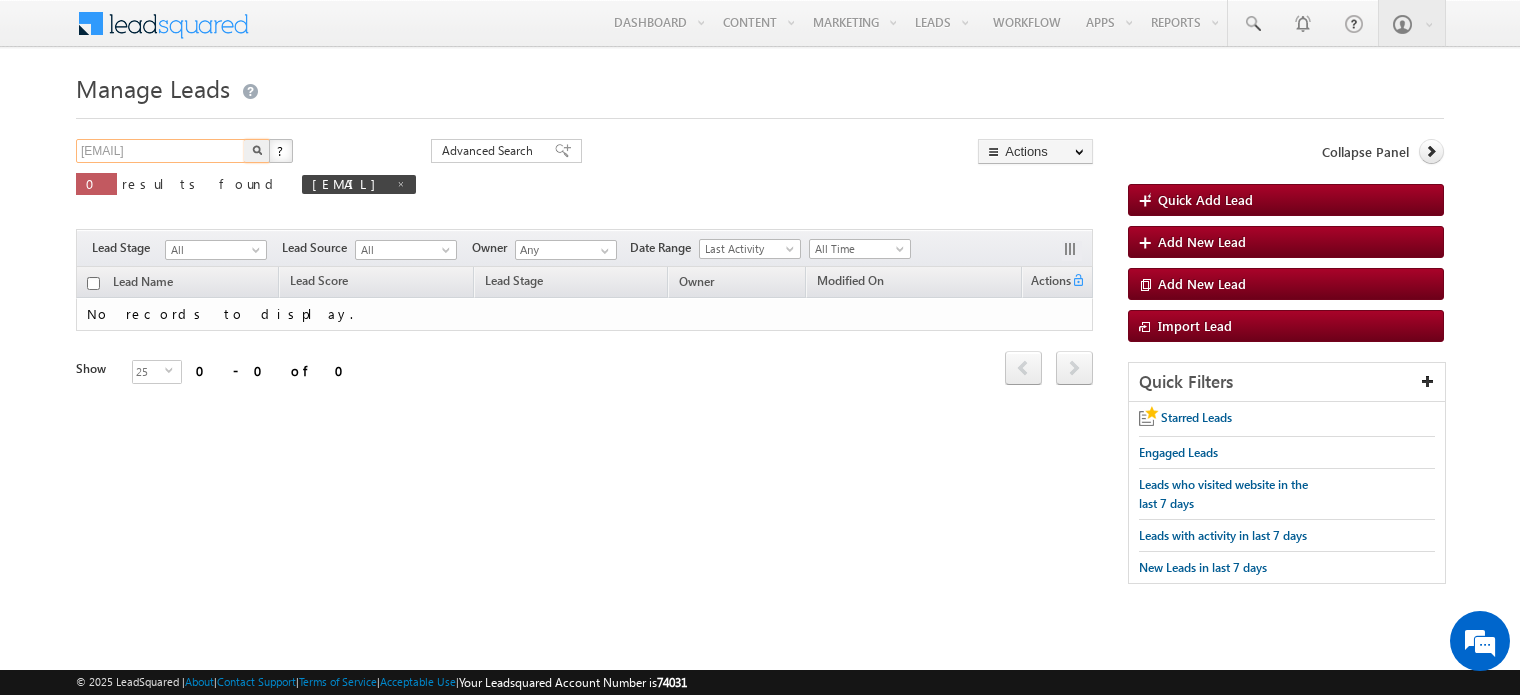click on "[EMAIL]" at bounding box center (161, 151) 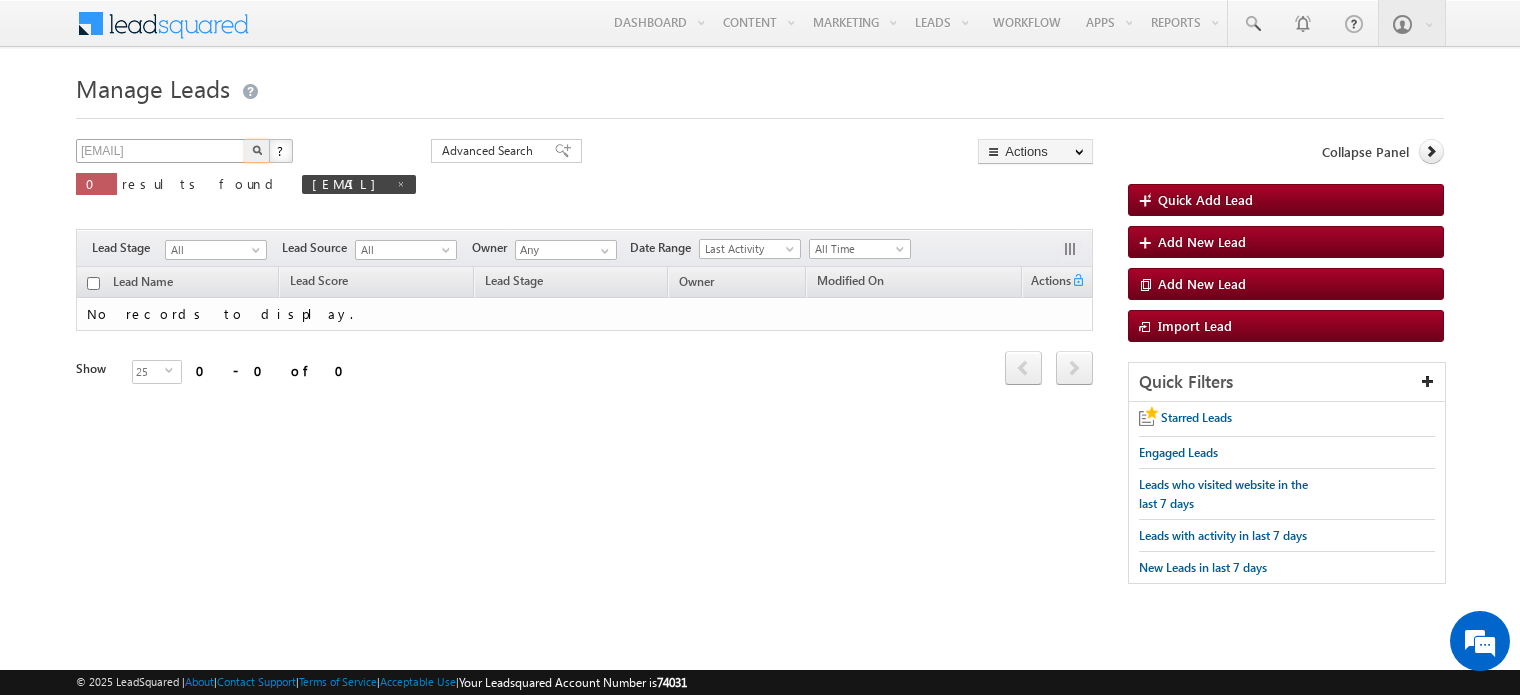 click at bounding box center [257, 151] 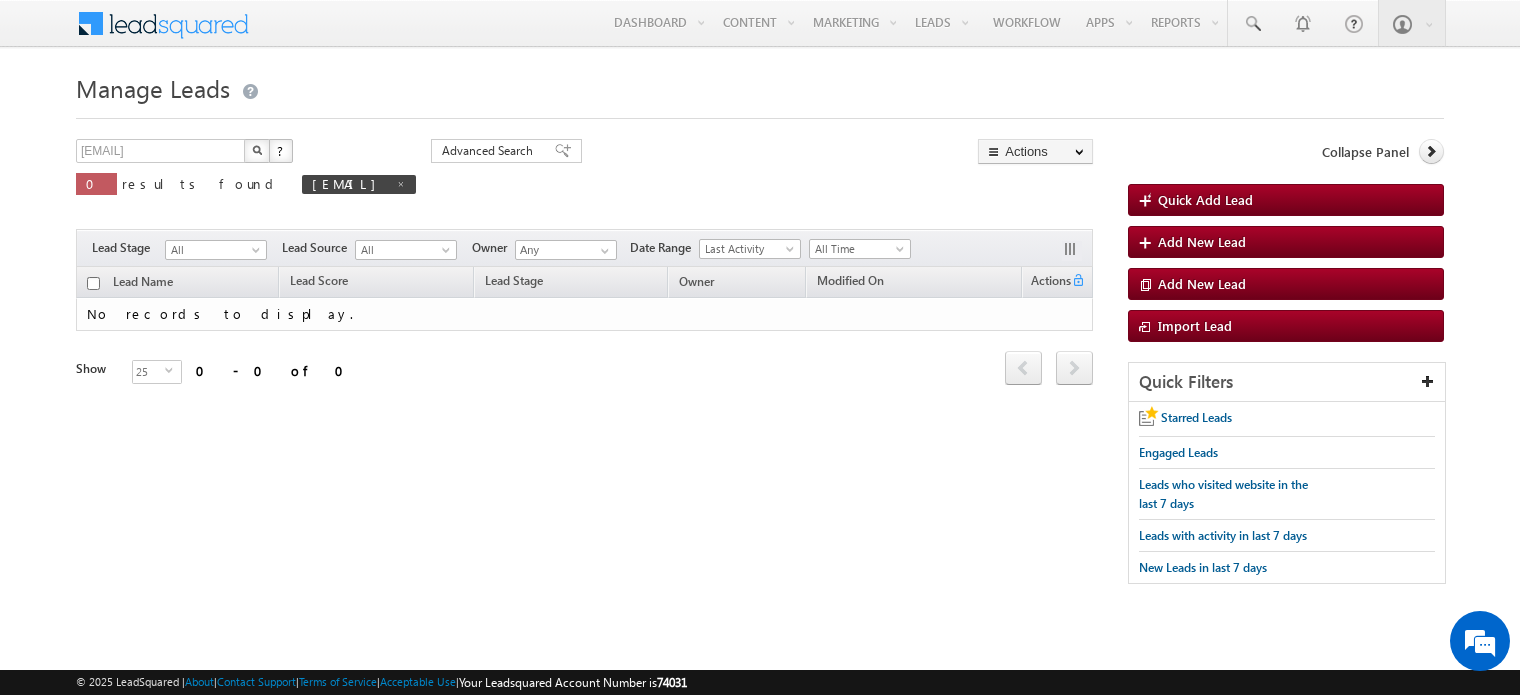 click at bounding box center [257, 150] 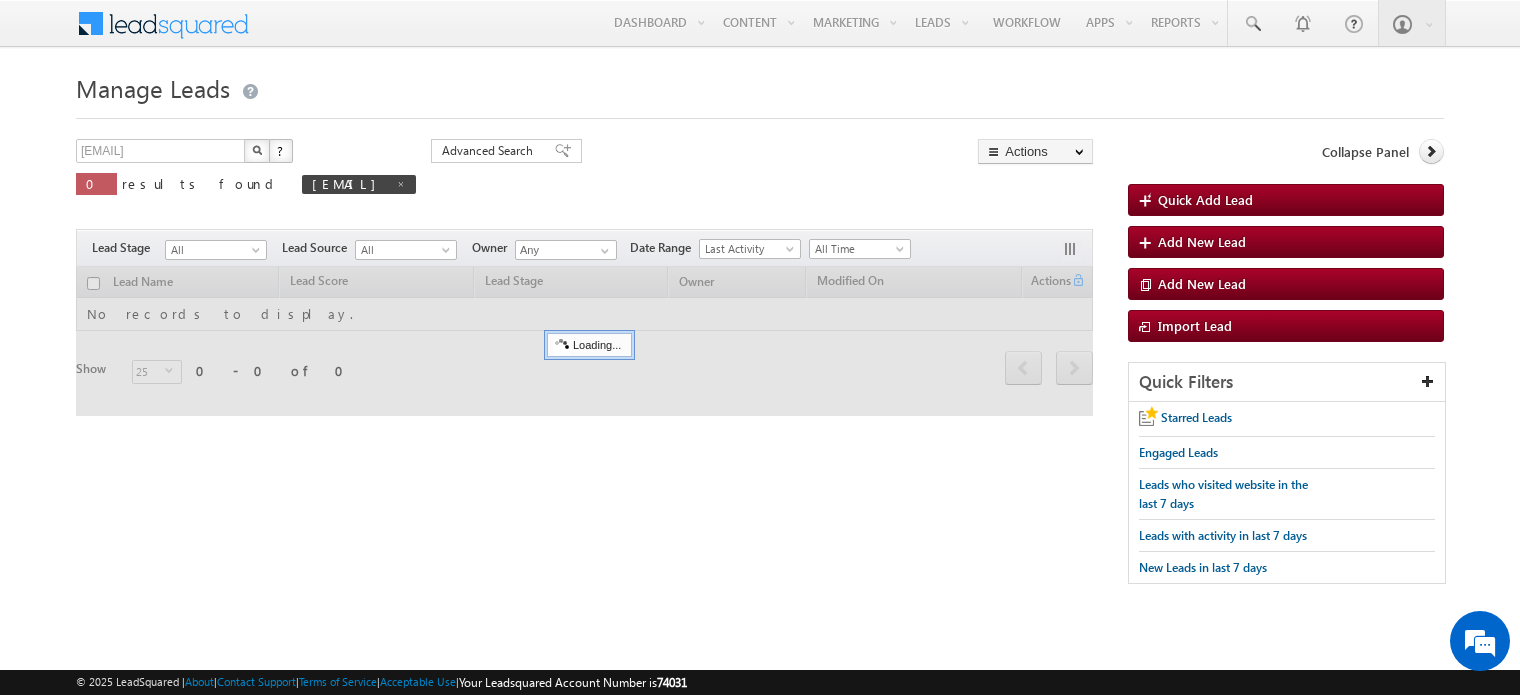 scroll, scrollTop: 0, scrollLeft: 0, axis: both 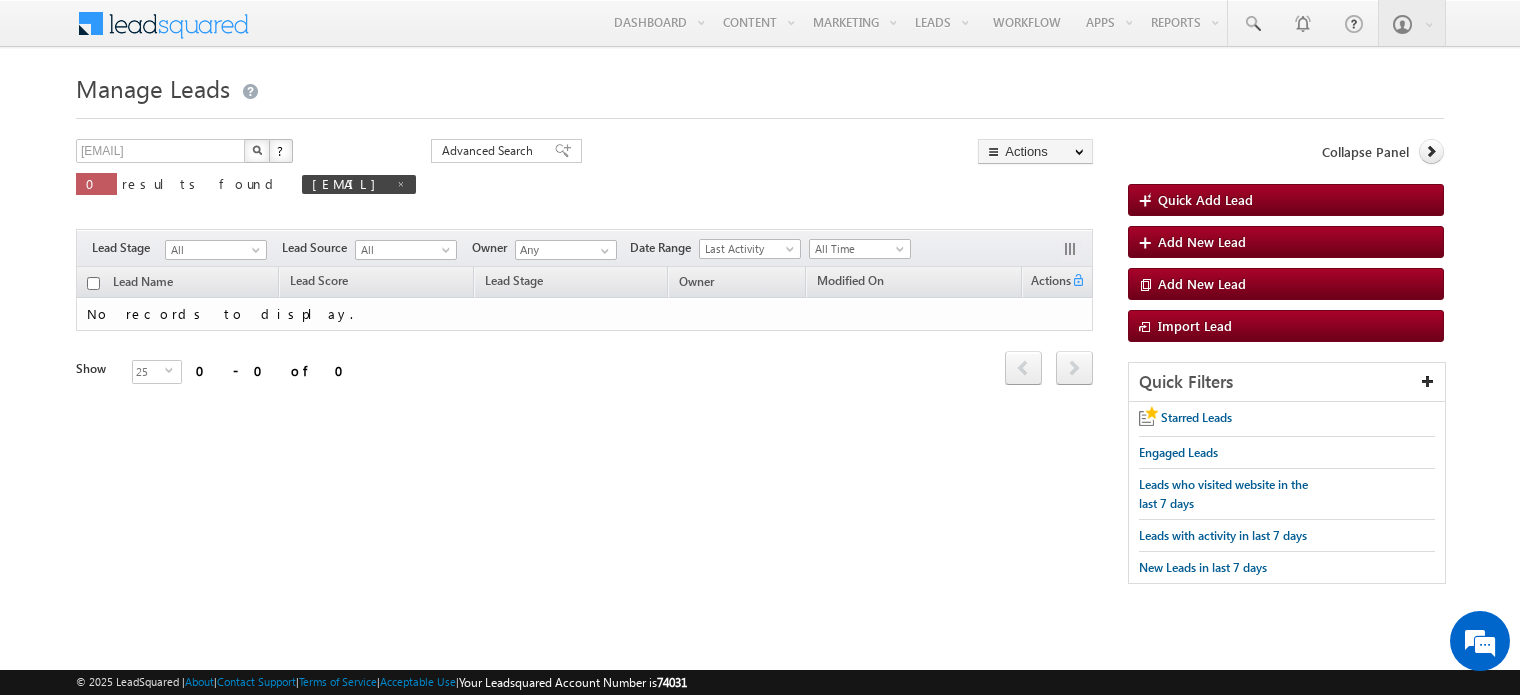 click at bounding box center [257, 150] 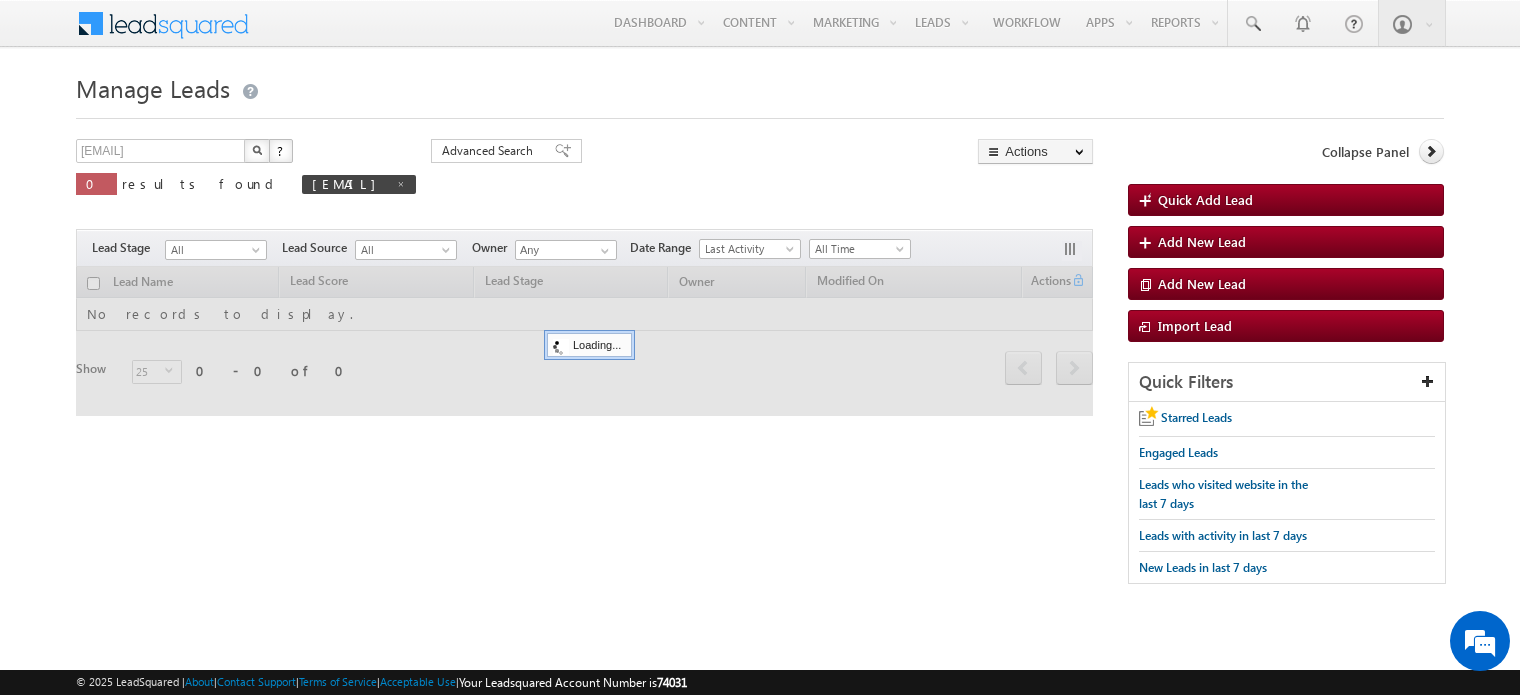 click at bounding box center (257, 150) 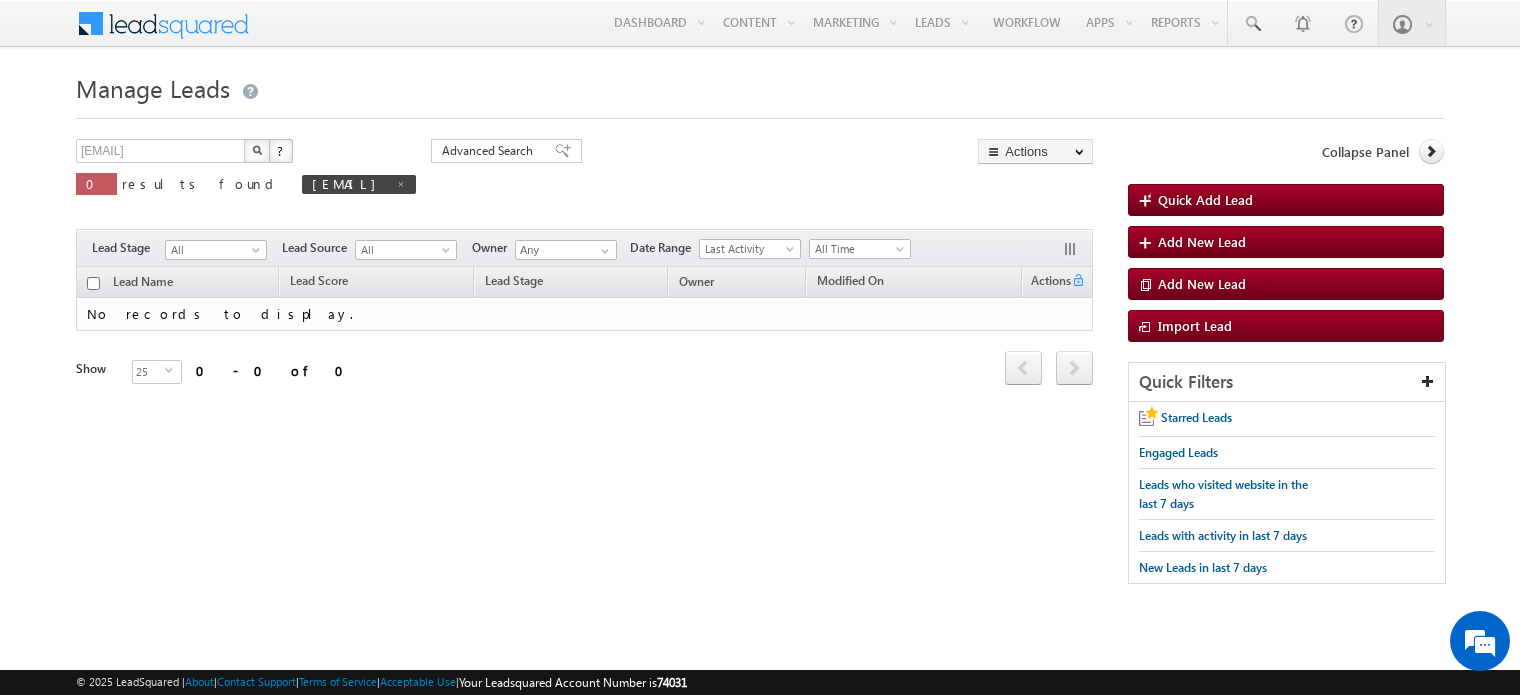 click at bounding box center (257, 150) 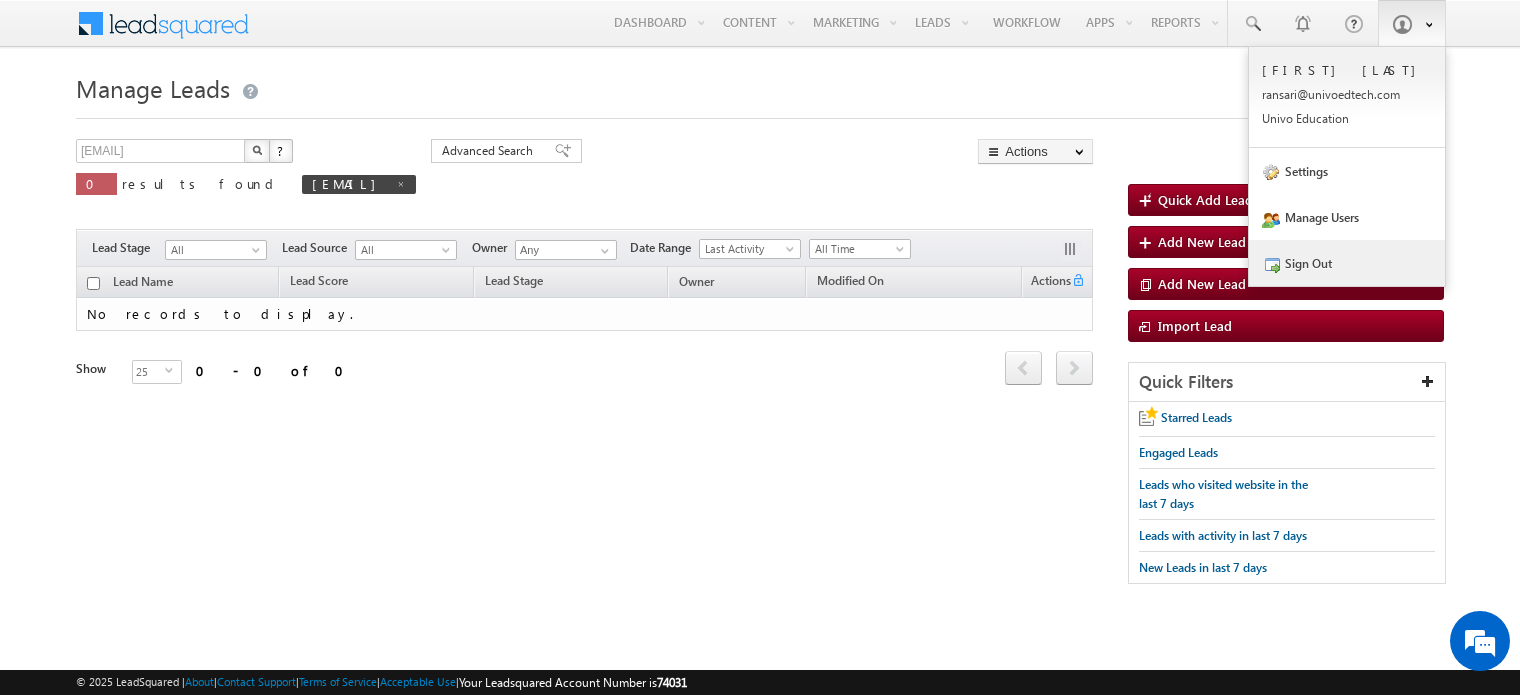 click on "Sign Out" at bounding box center (1347, 263) 